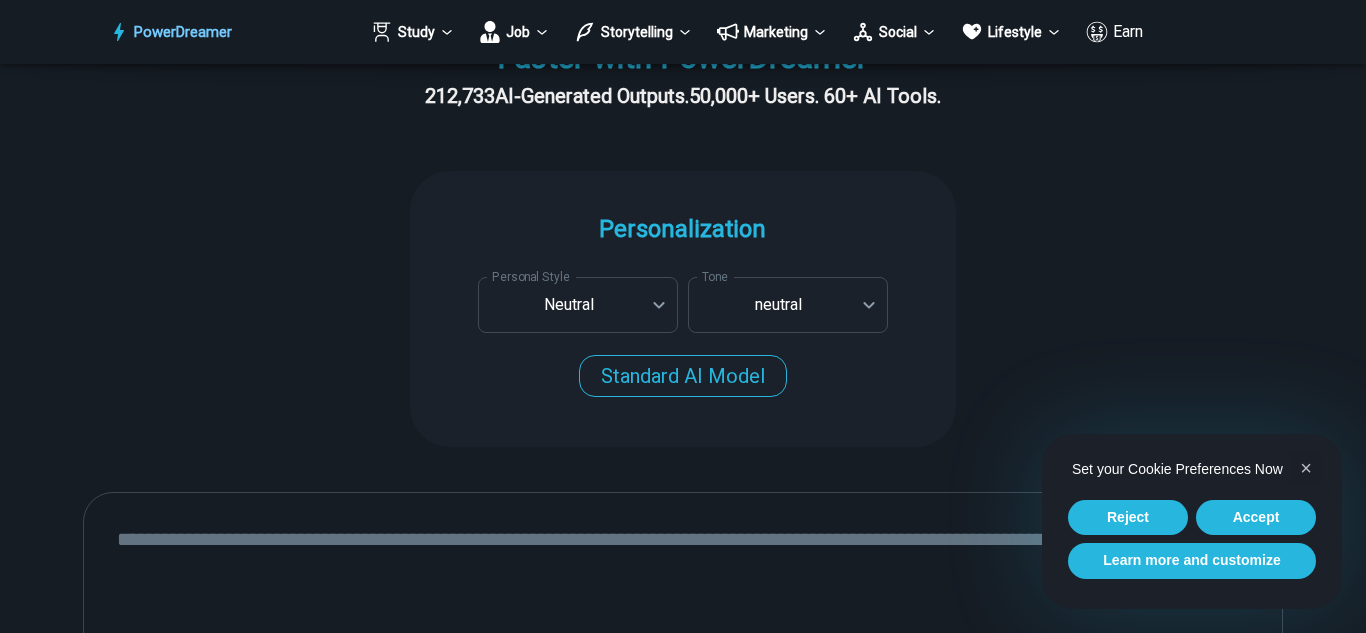 scroll, scrollTop: 680, scrollLeft: 0, axis: vertical 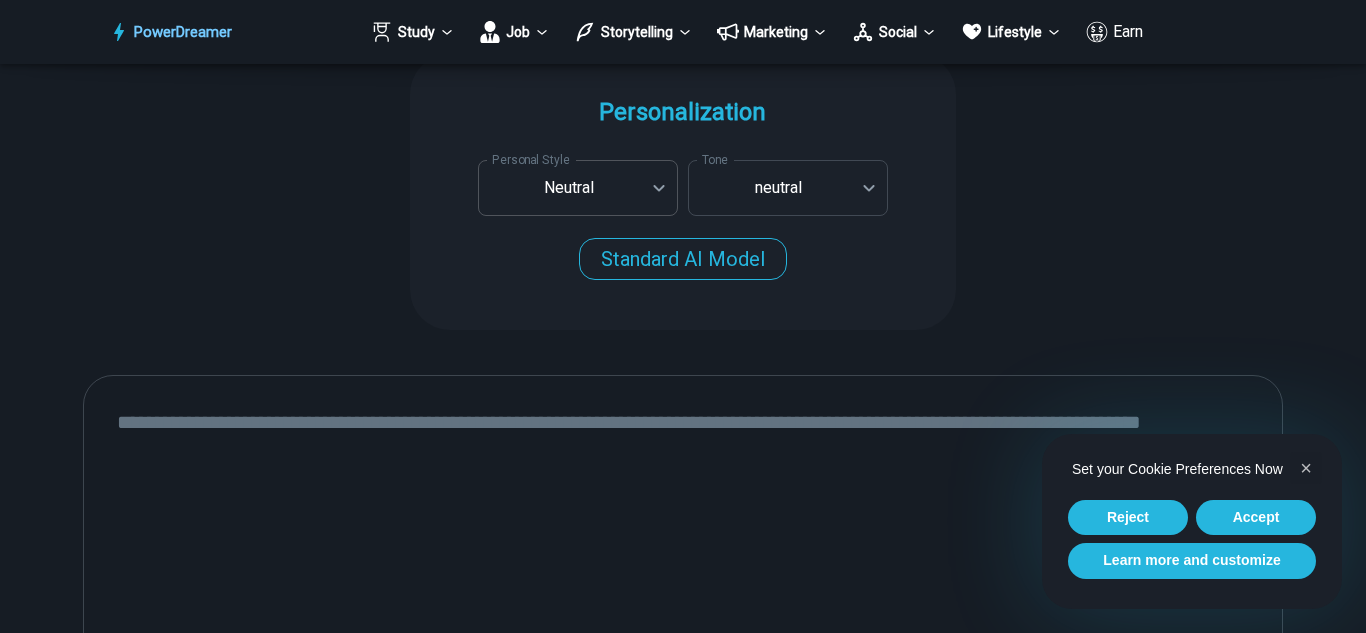 click on "**********" at bounding box center [683, 1260] 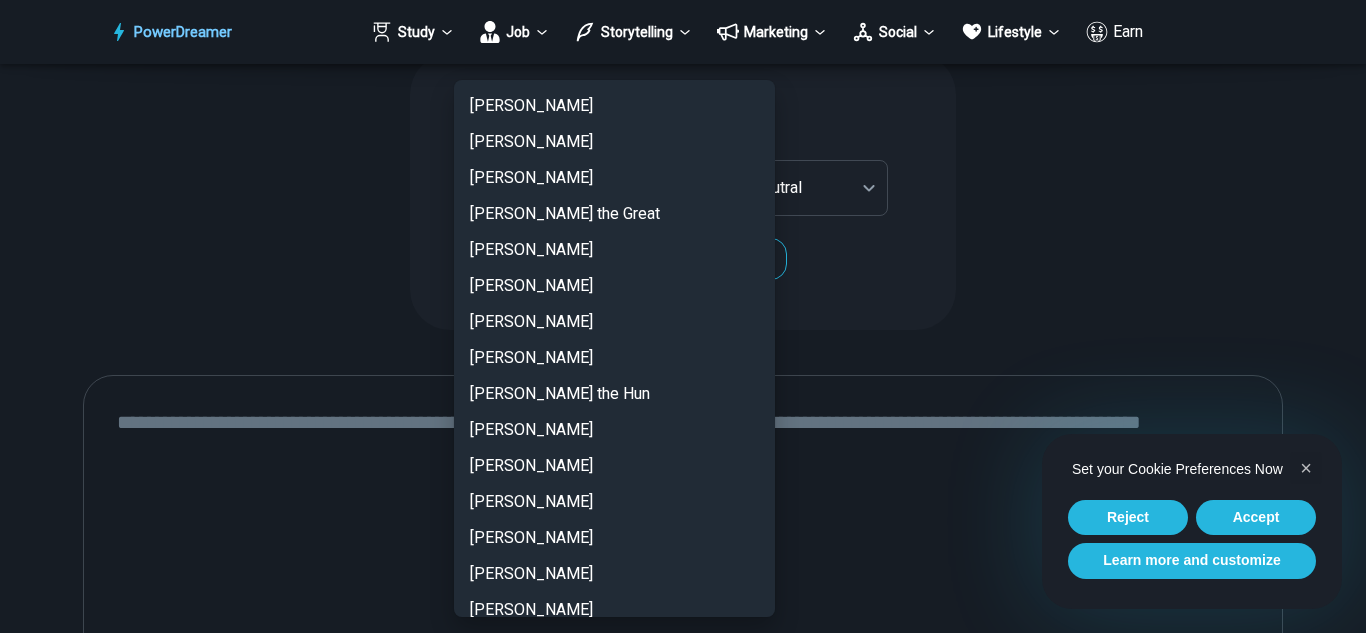 scroll, scrollTop: 2638, scrollLeft: 0, axis: vertical 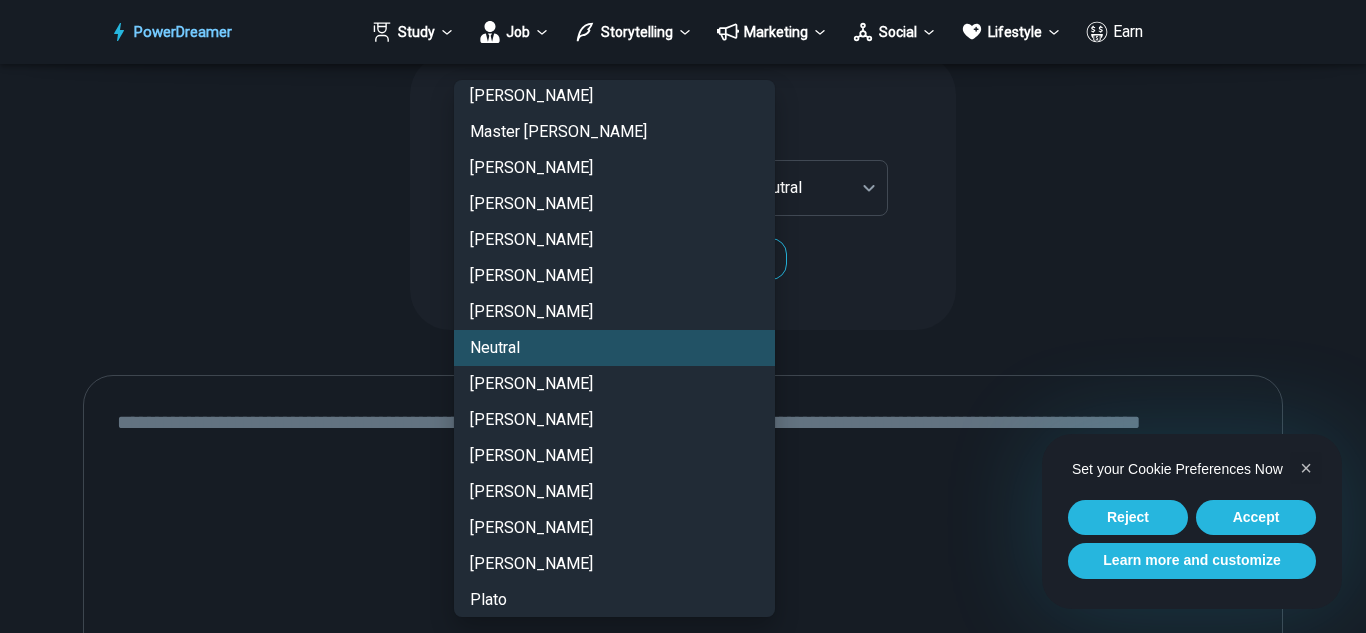 click at bounding box center (683, 316) 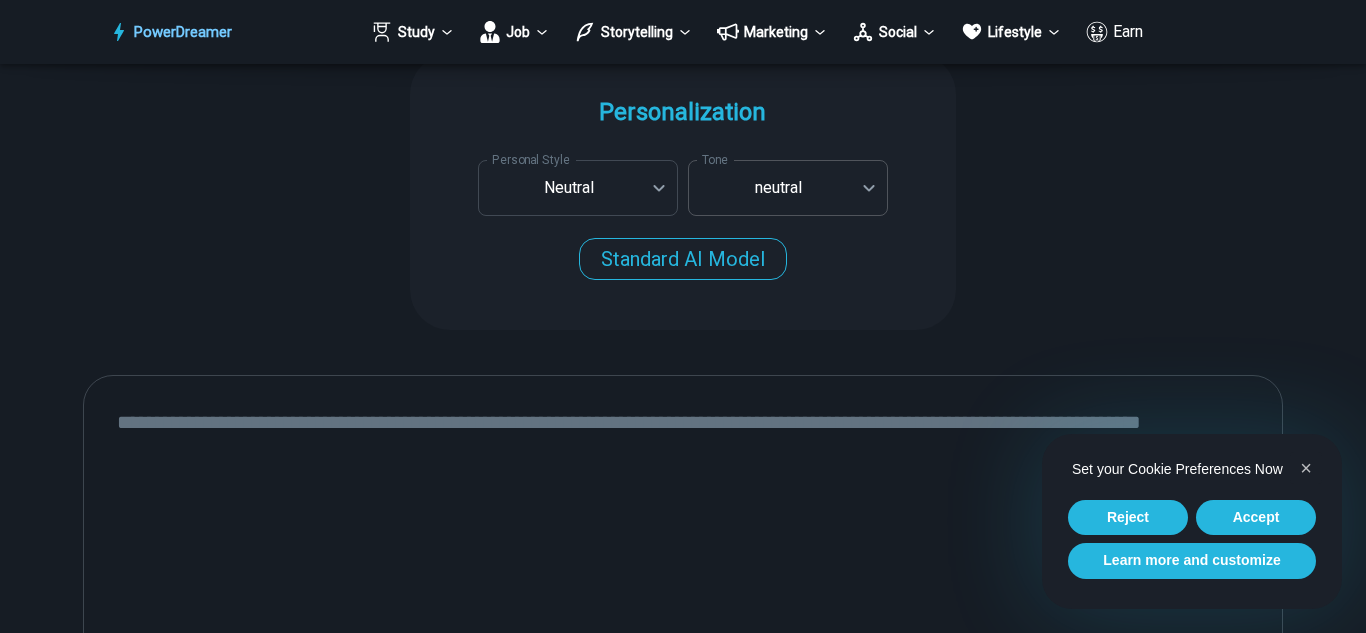 click on "**********" at bounding box center (683, 1260) 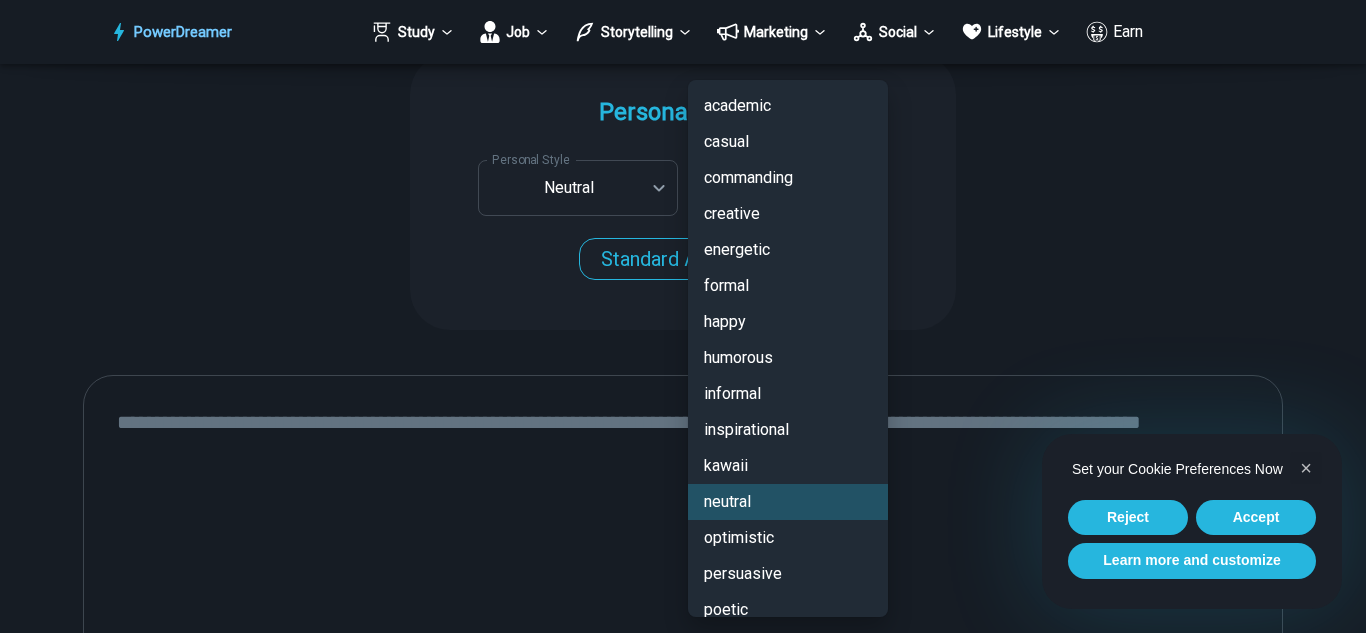 type 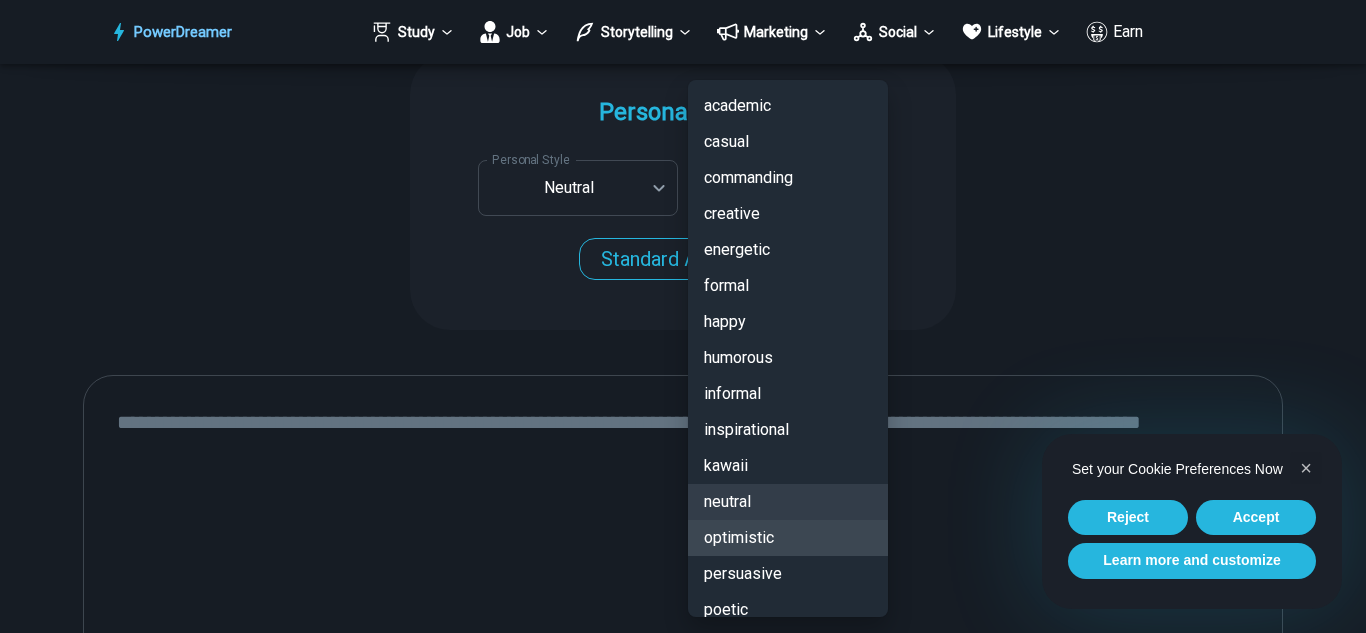 type 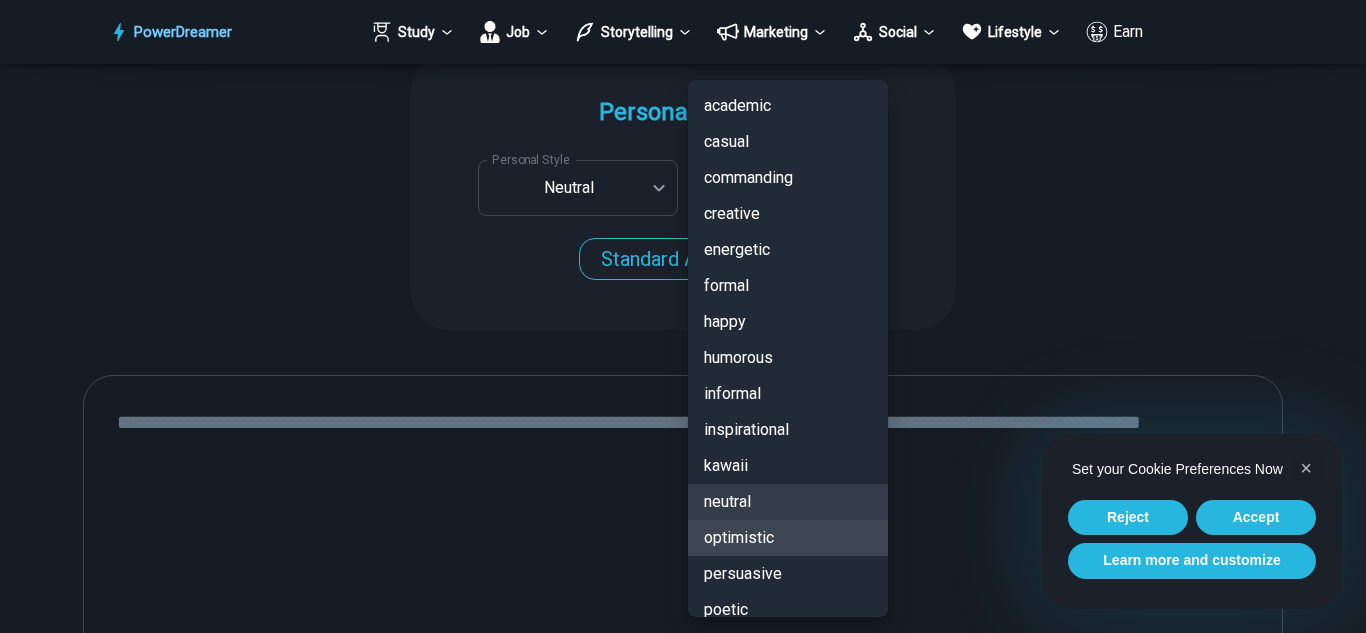 type 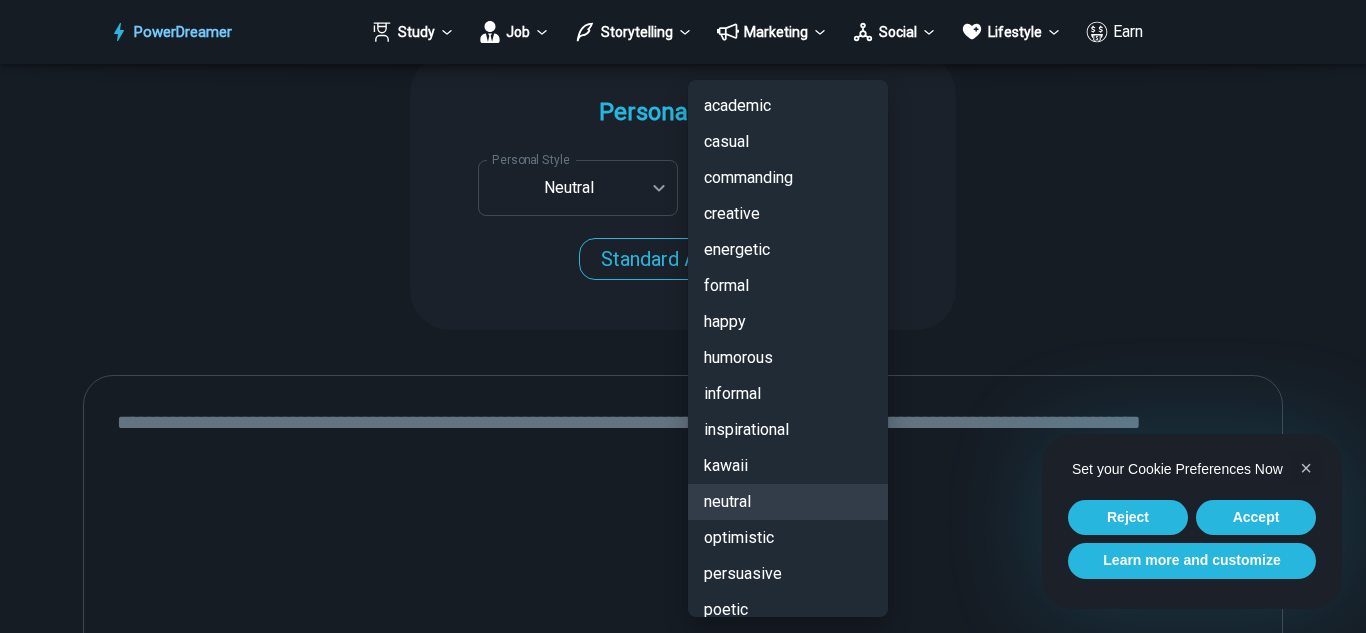 scroll, scrollTop: 199, scrollLeft: 0, axis: vertical 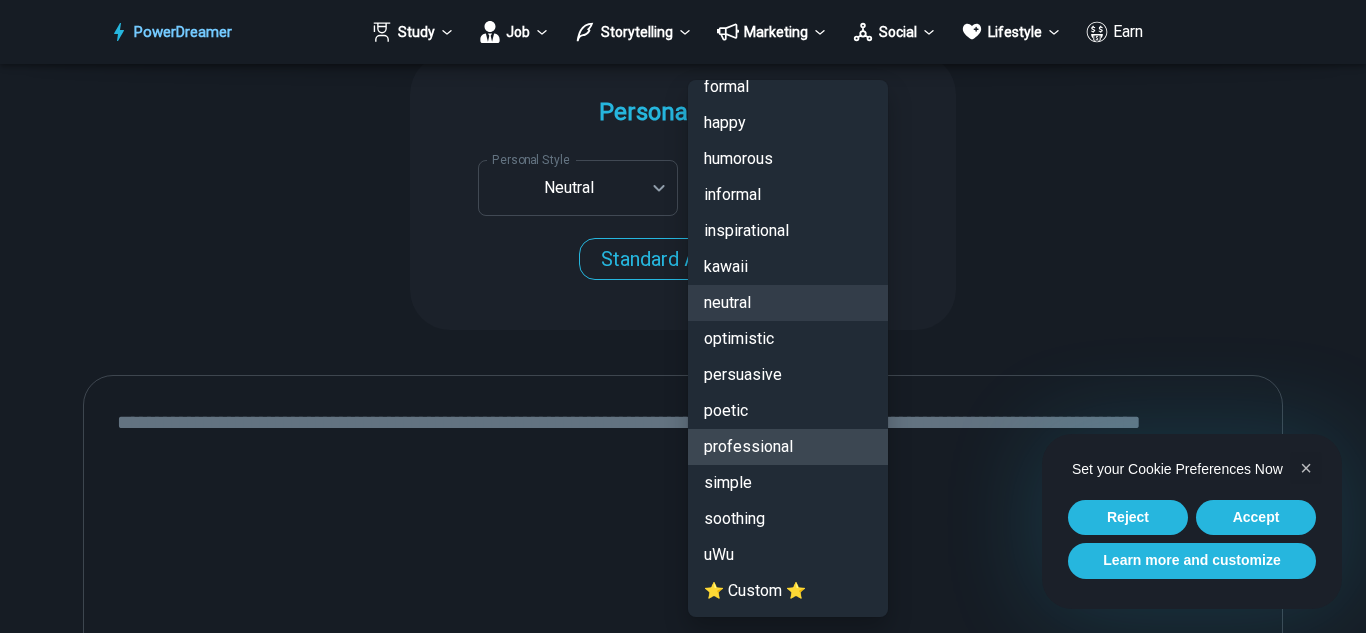 type 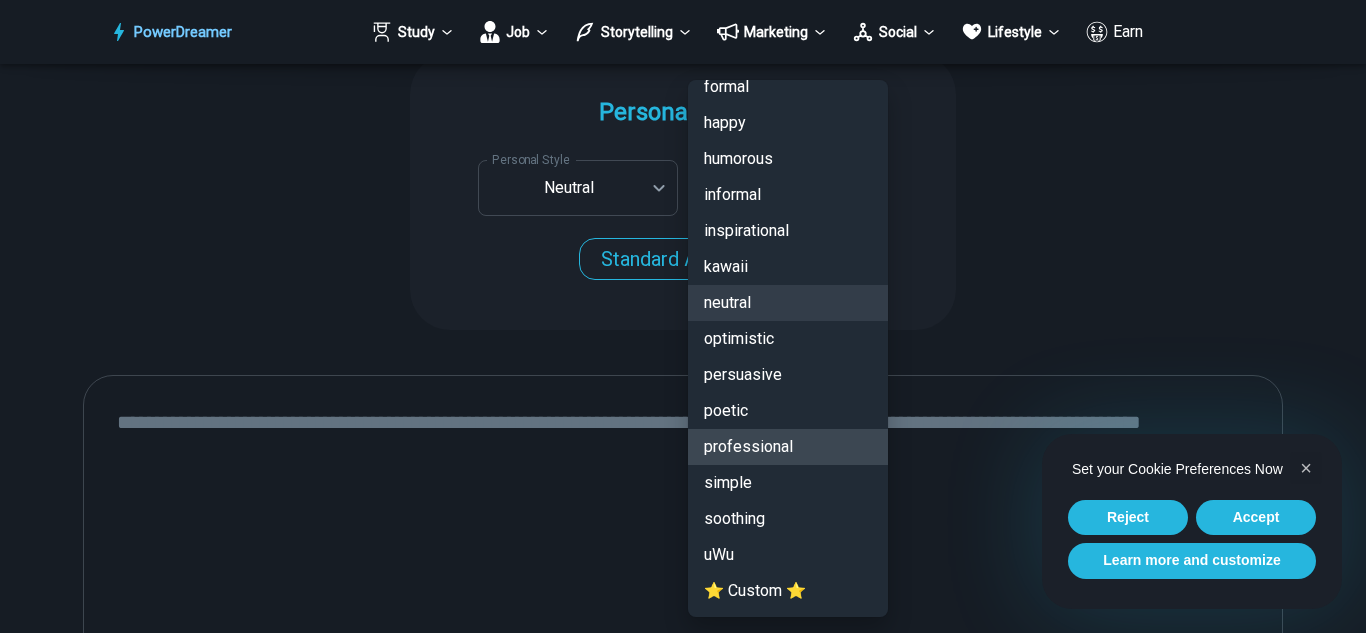 type 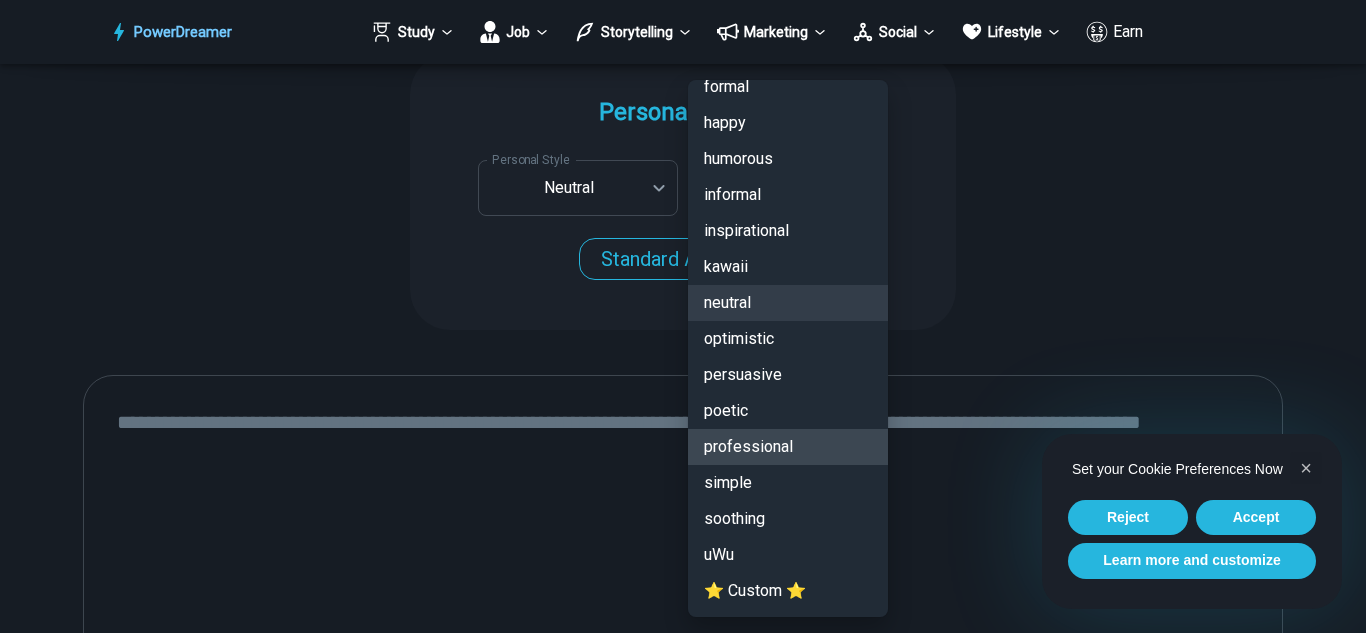 type 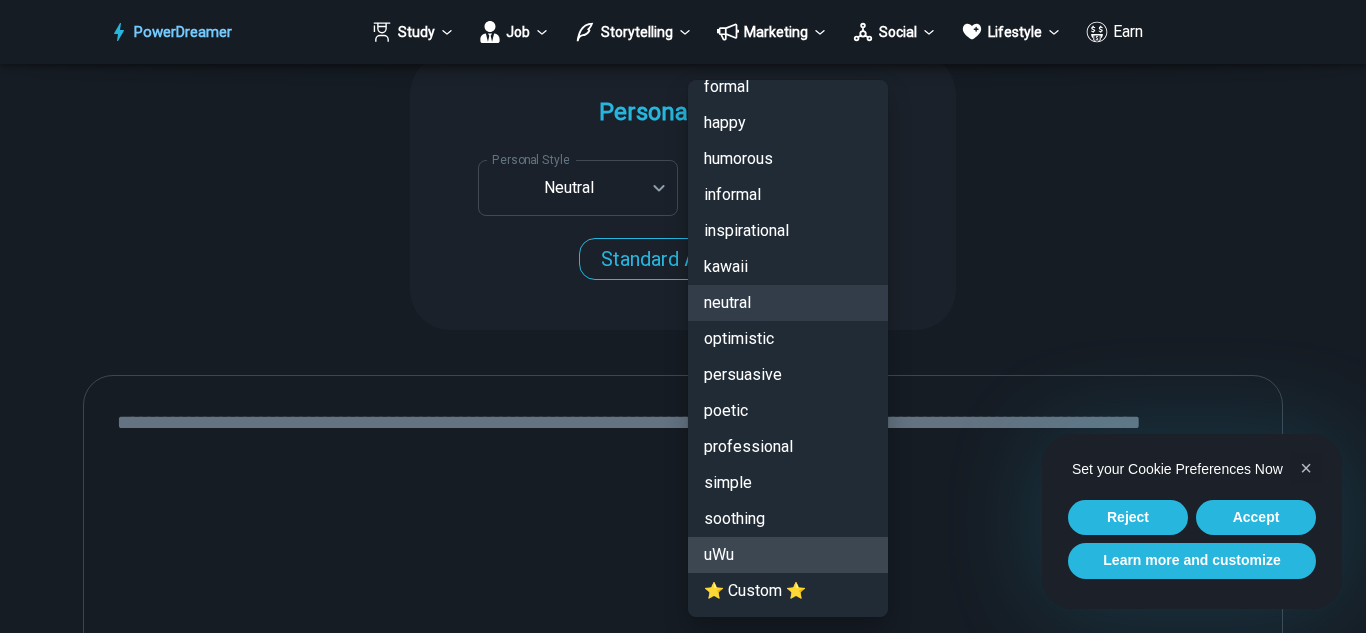 type 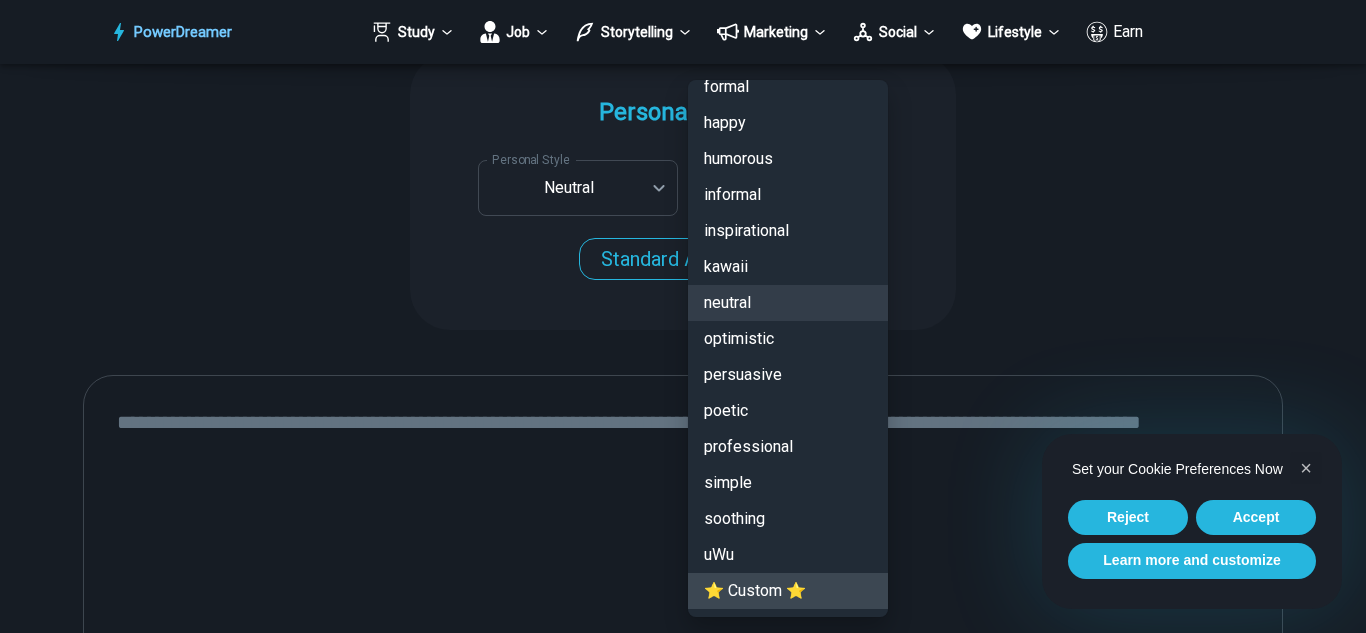 click on "⭐ Custom ⭐" at bounding box center [788, 591] 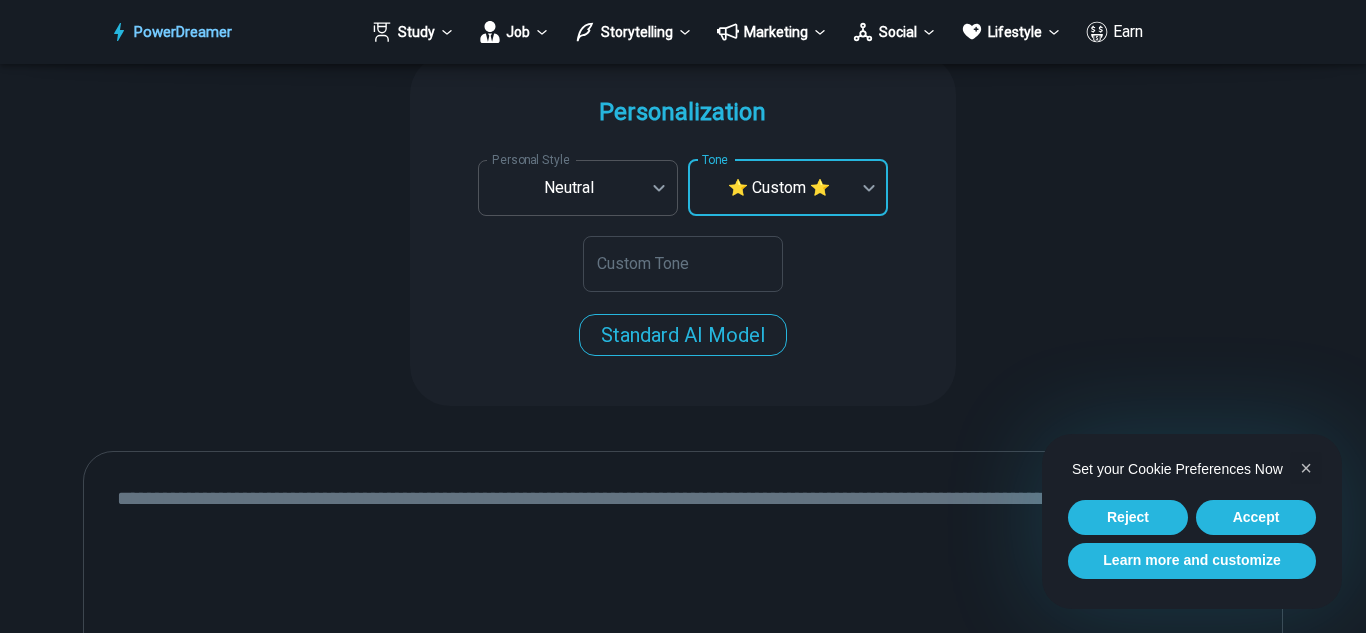 click on "**********" at bounding box center [683, 1298] 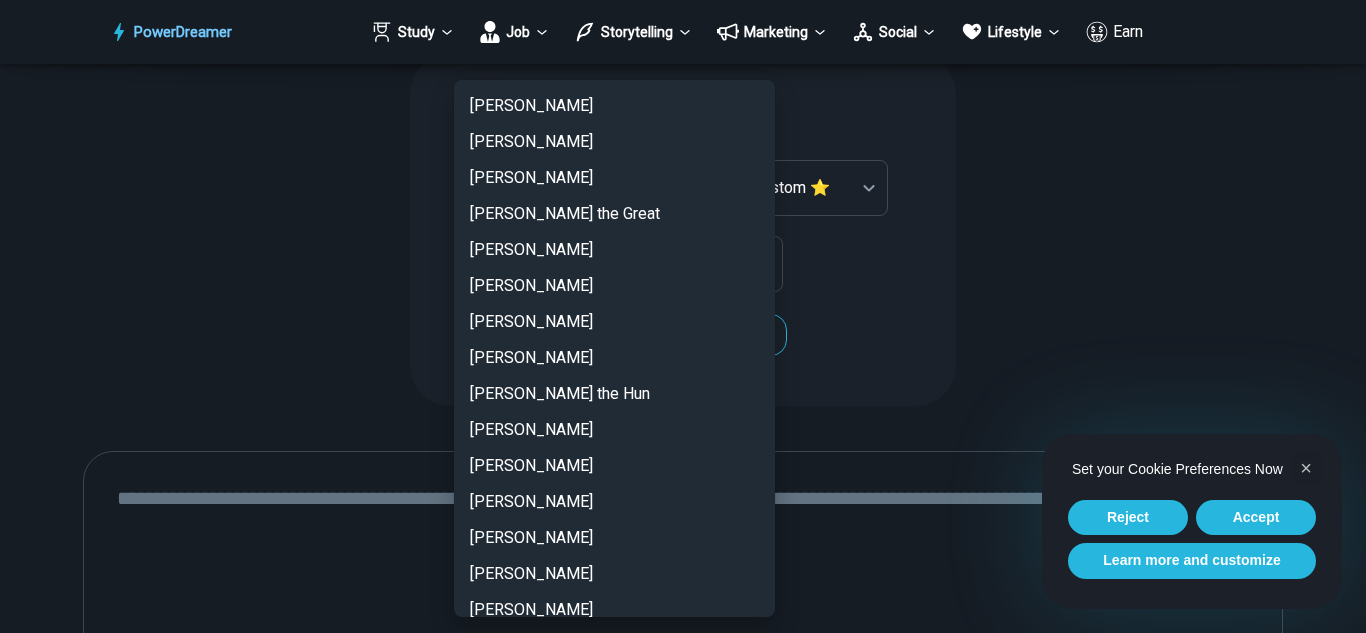 scroll, scrollTop: 2638, scrollLeft: 0, axis: vertical 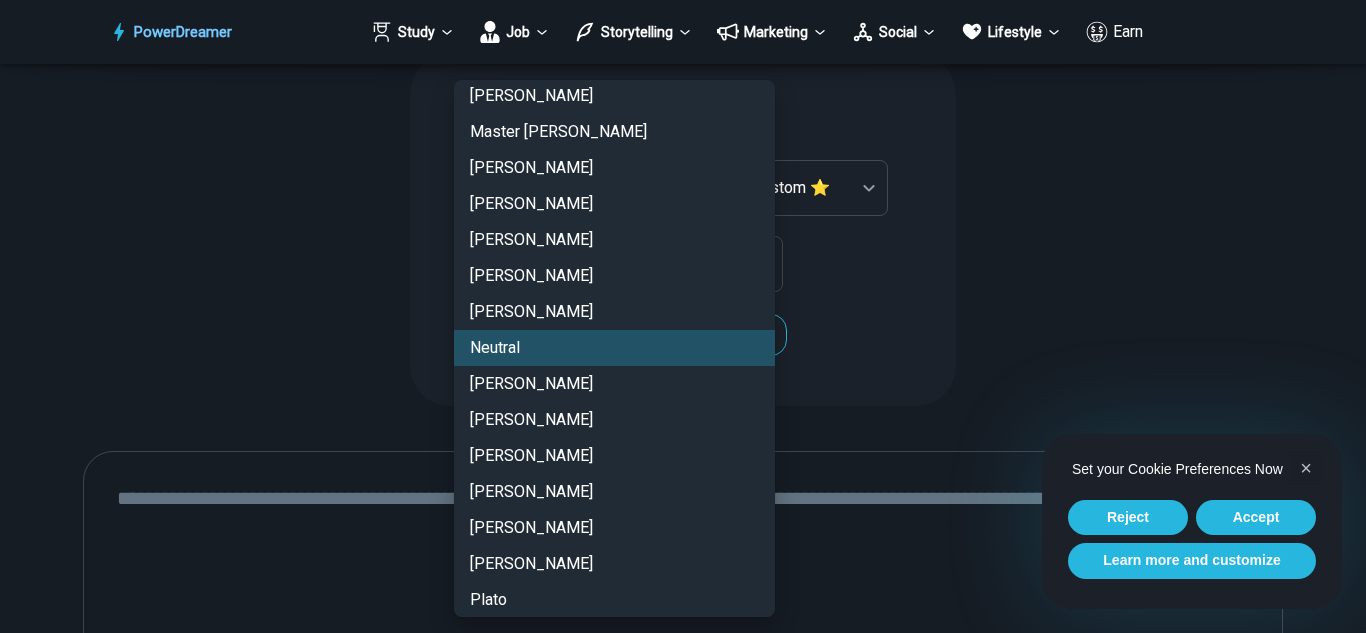 type 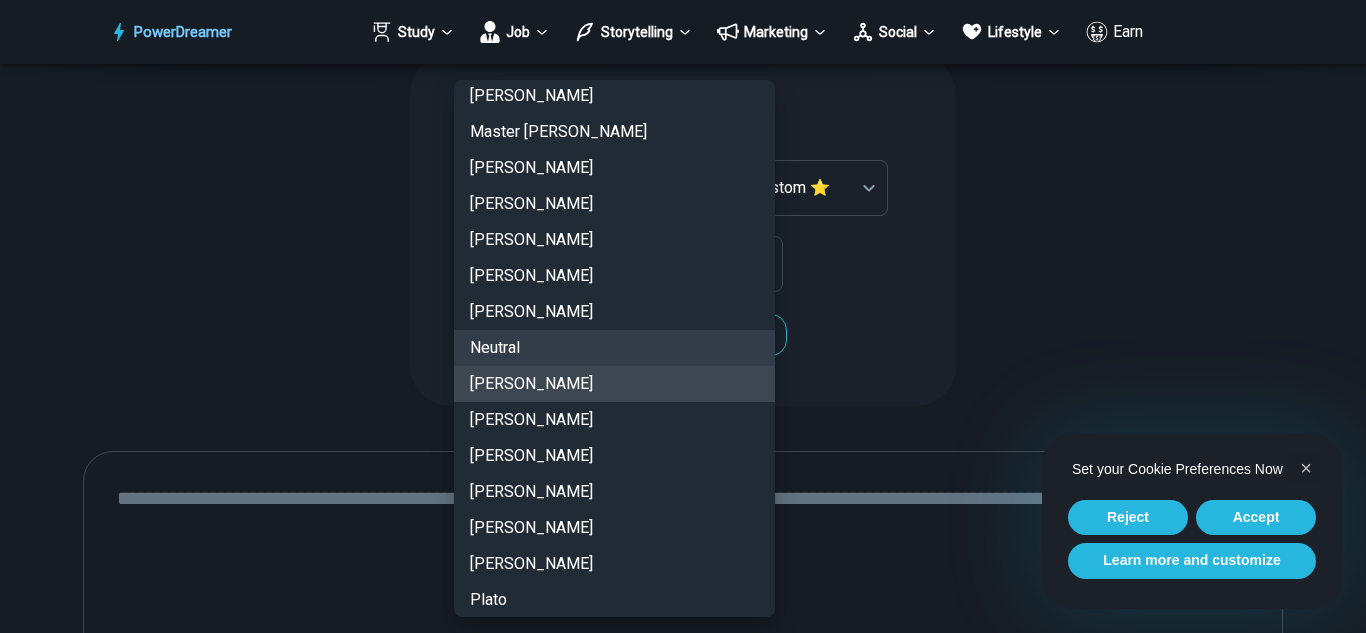 type 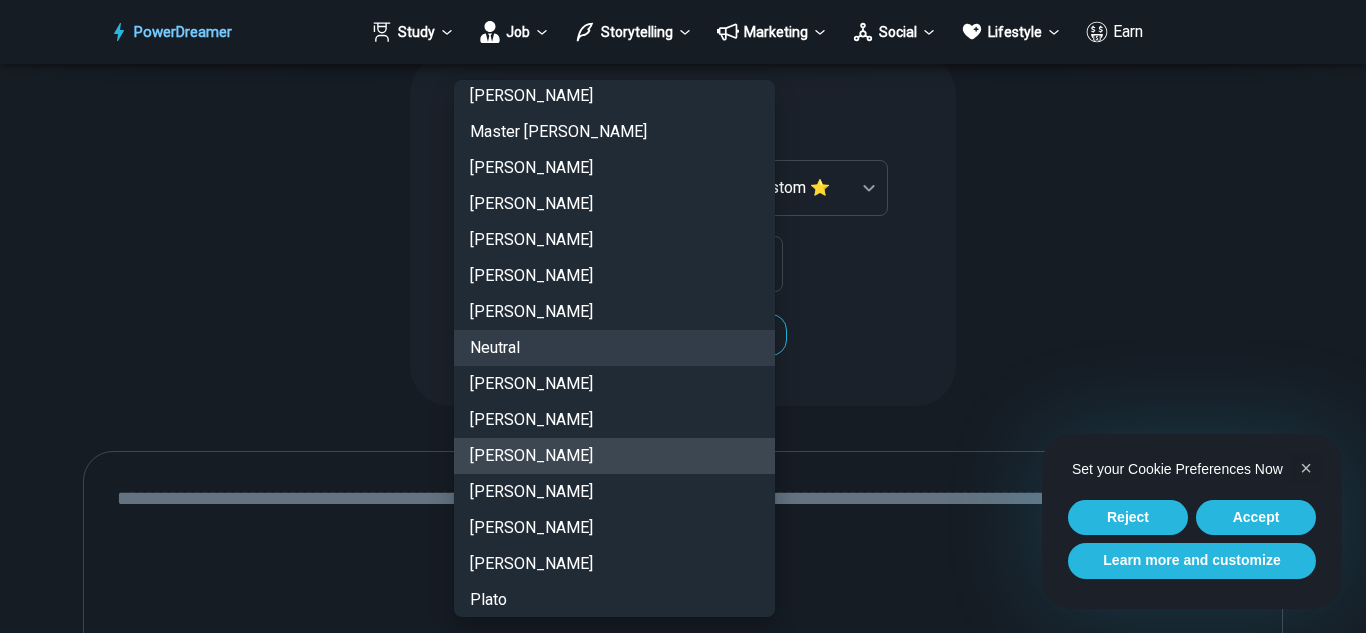type 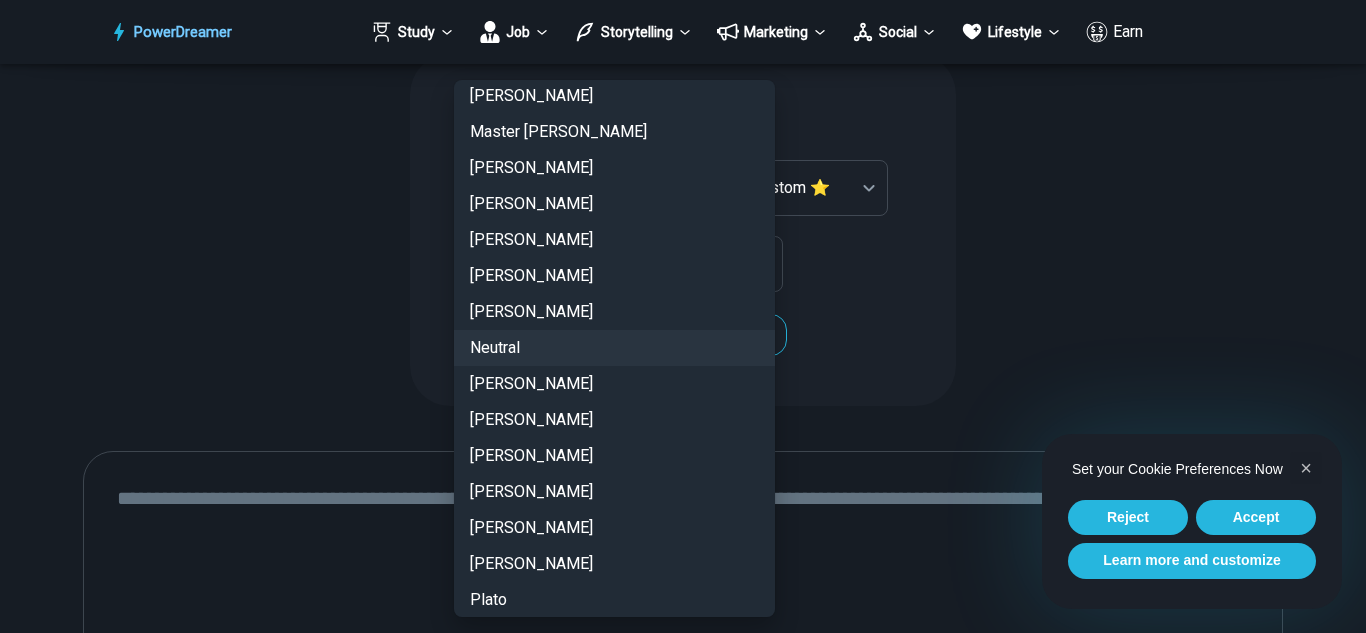 click on "Neutral" at bounding box center [614, 348] 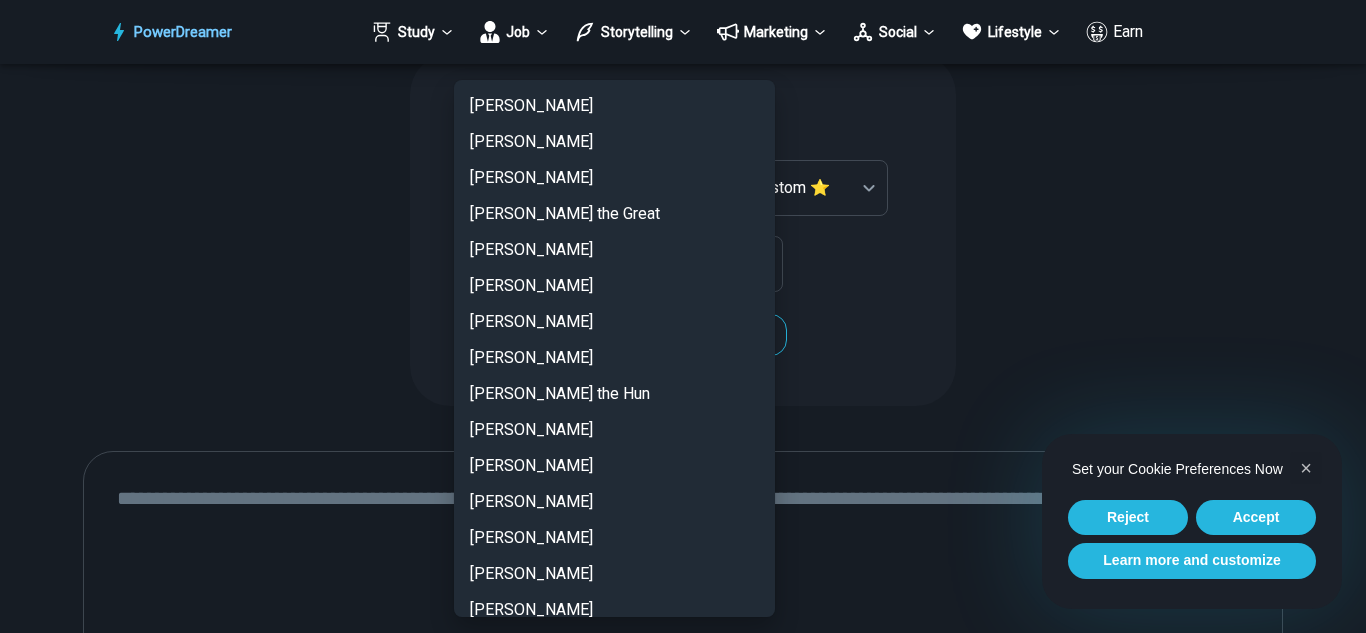 scroll, scrollTop: 2638, scrollLeft: 0, axis: vertical 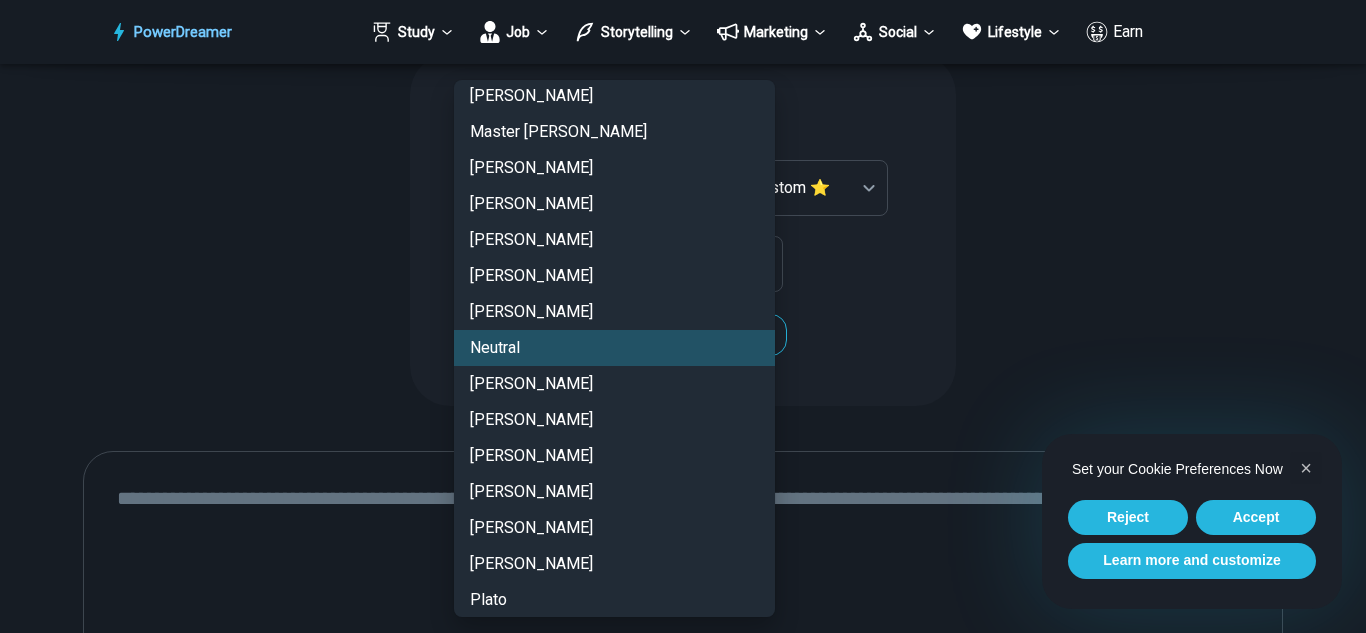 type 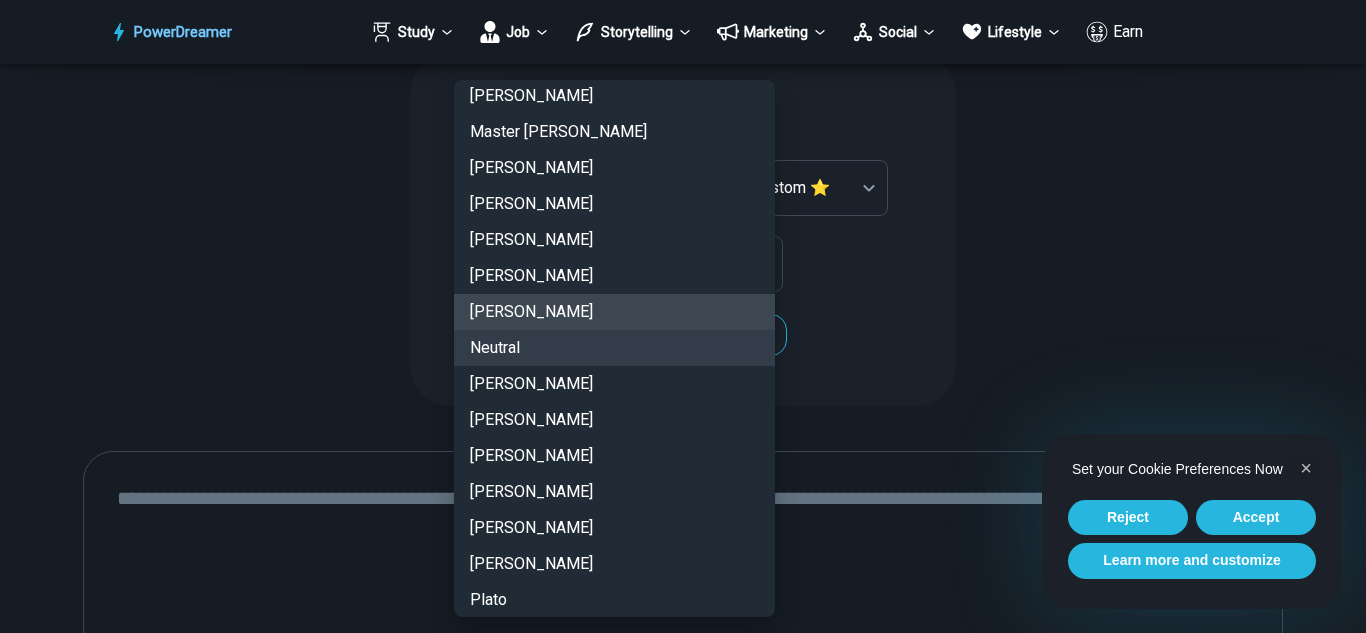 type 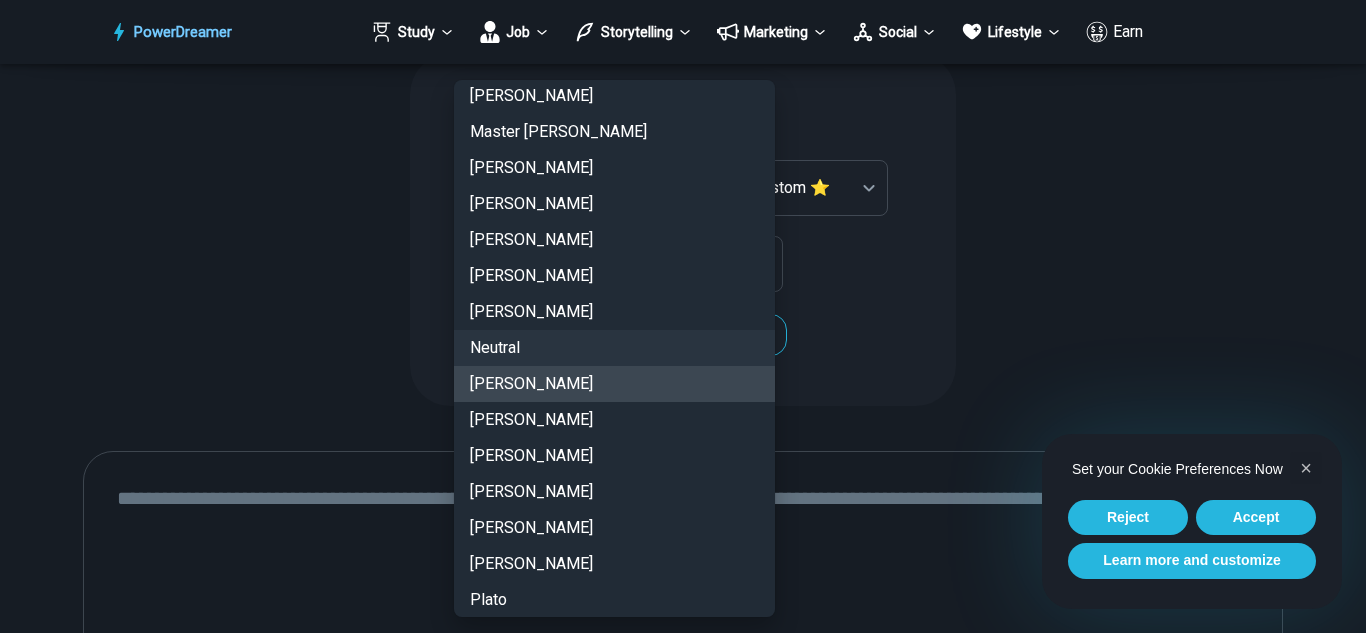 type 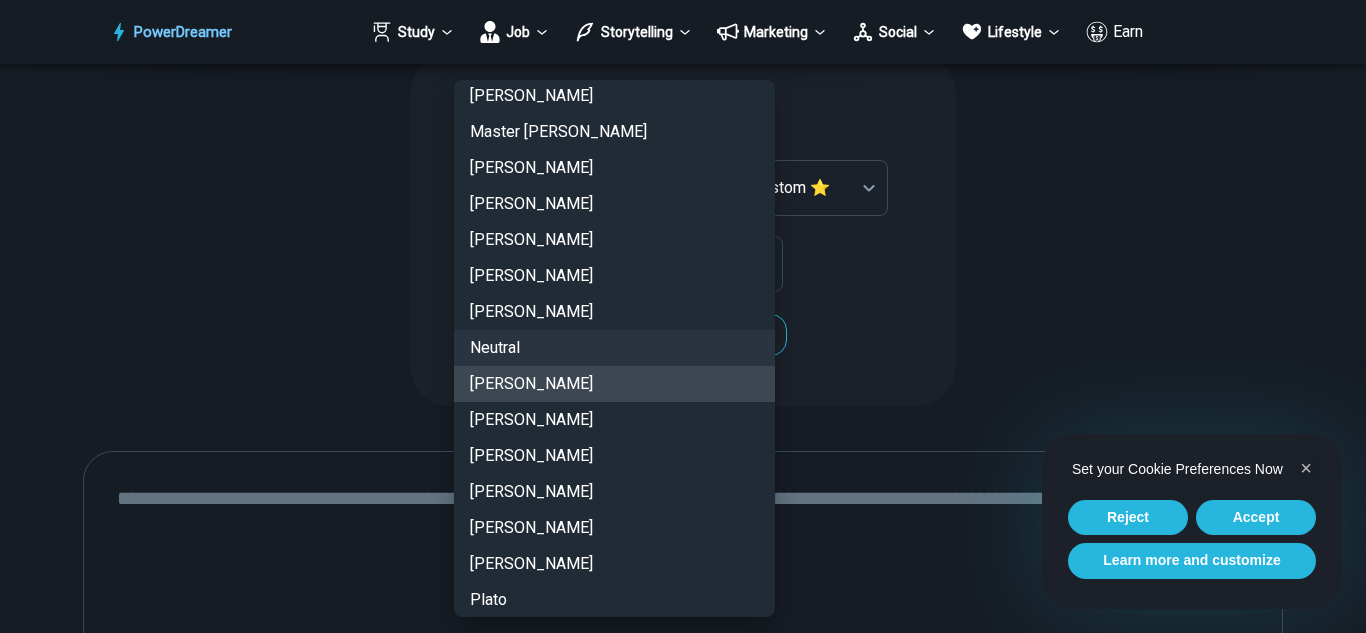 type 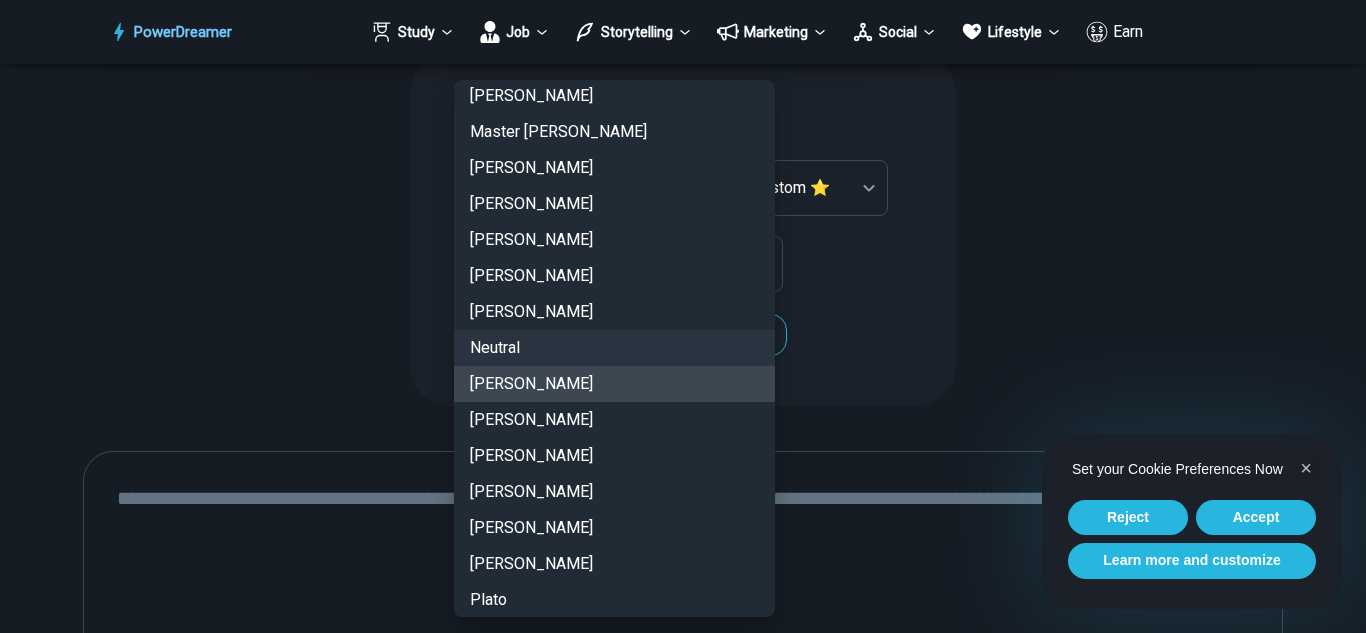 type 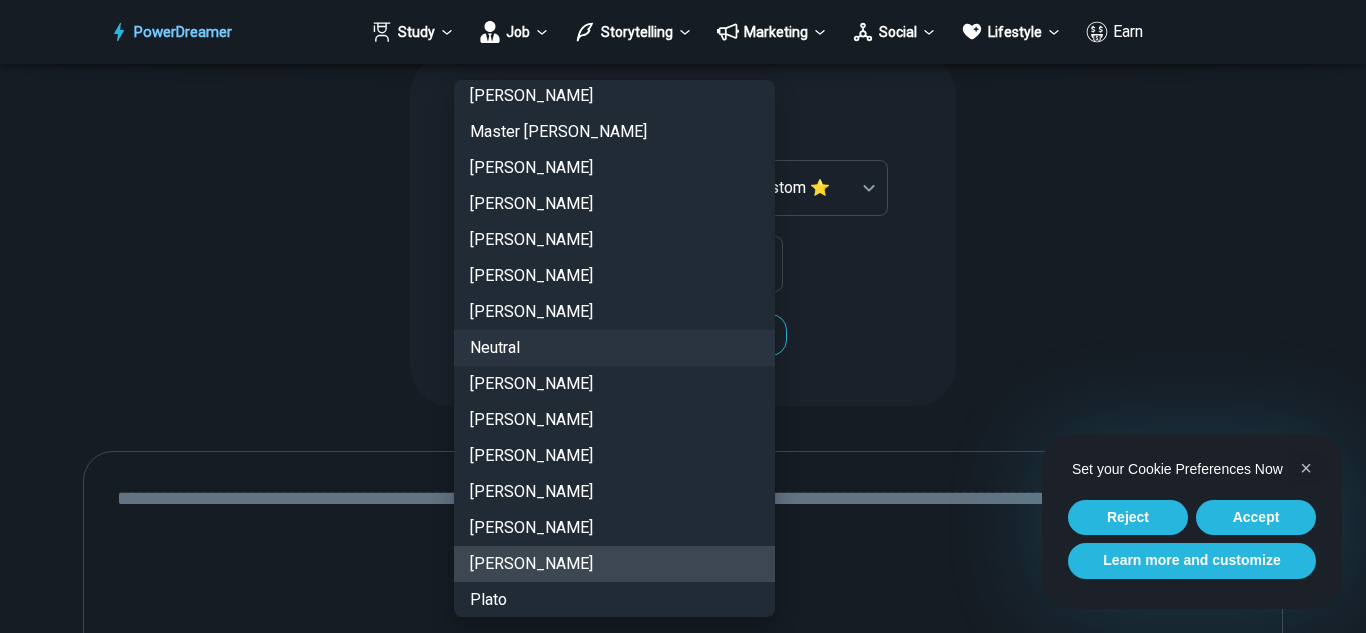 type 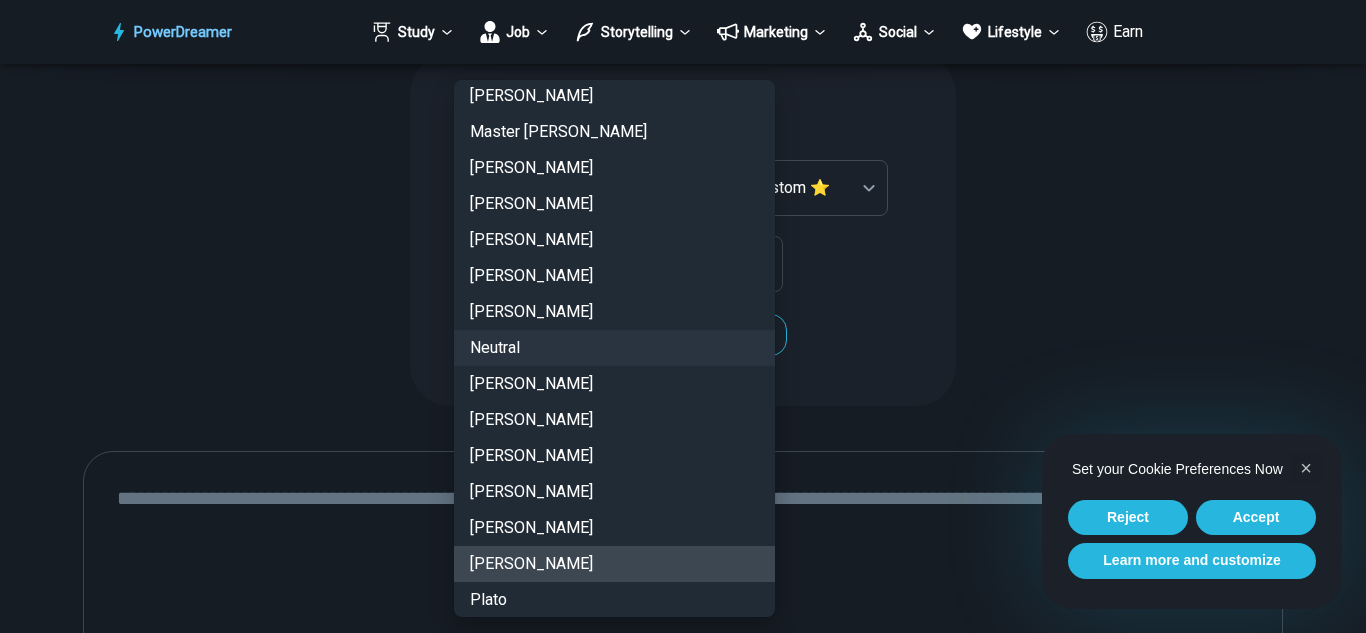 type 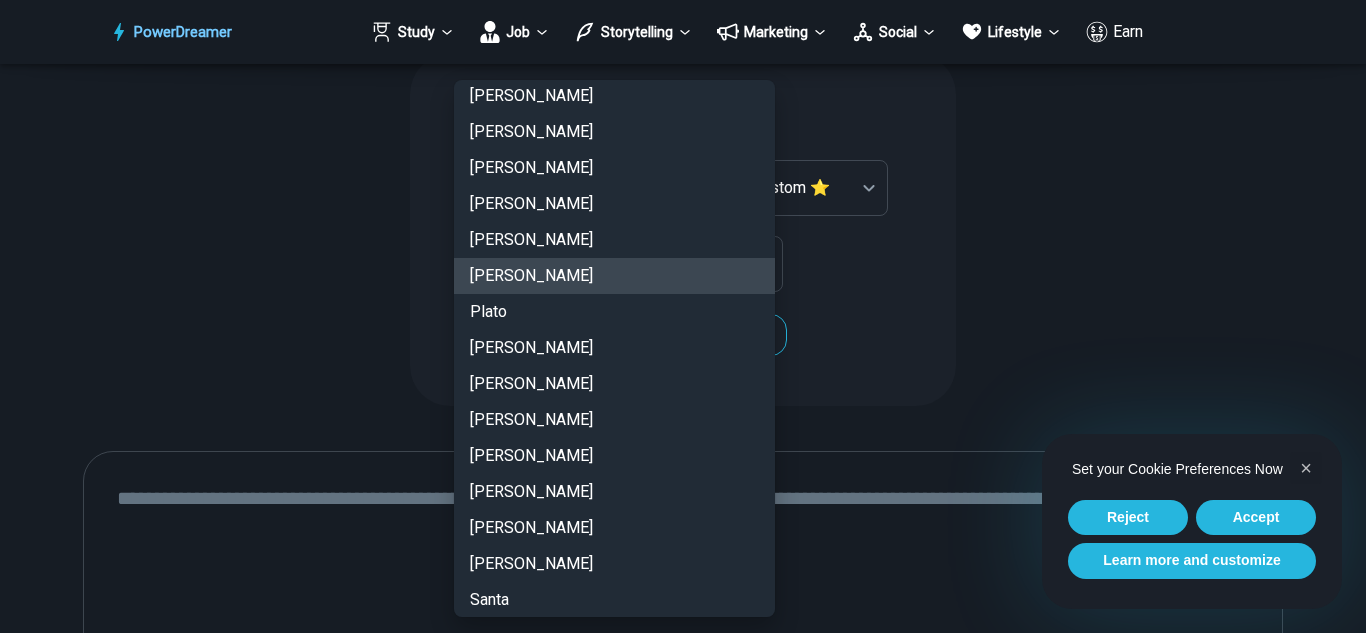 type 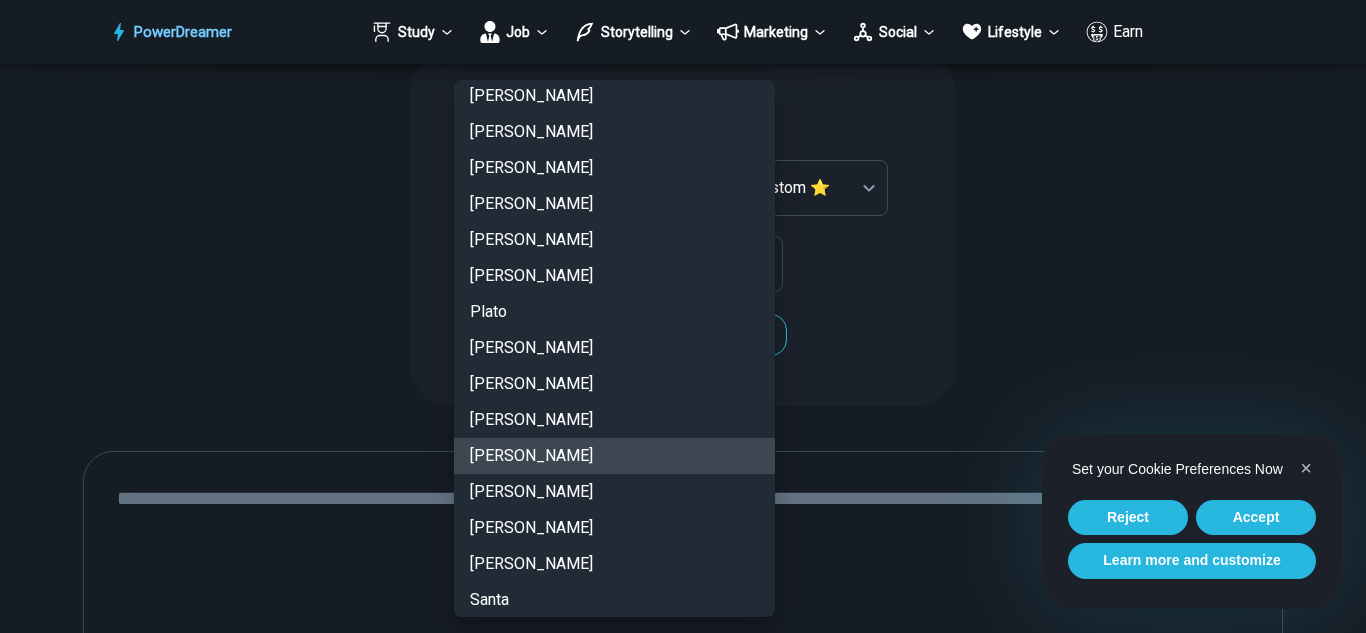 type 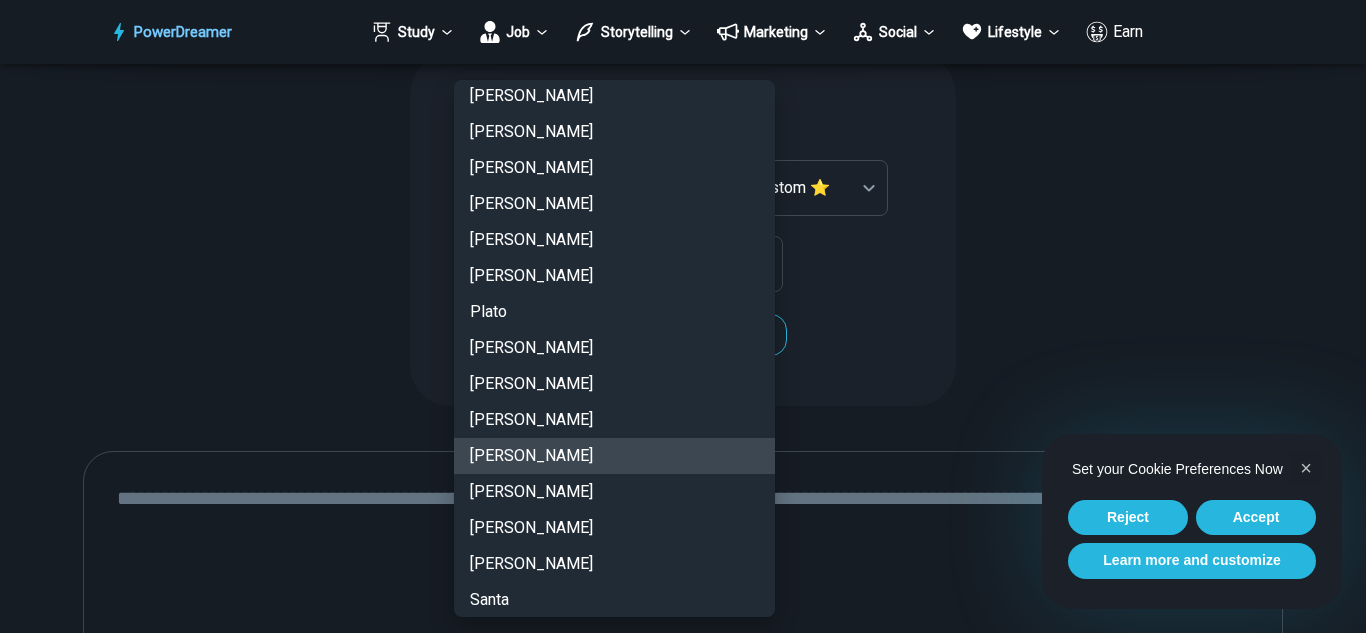 type 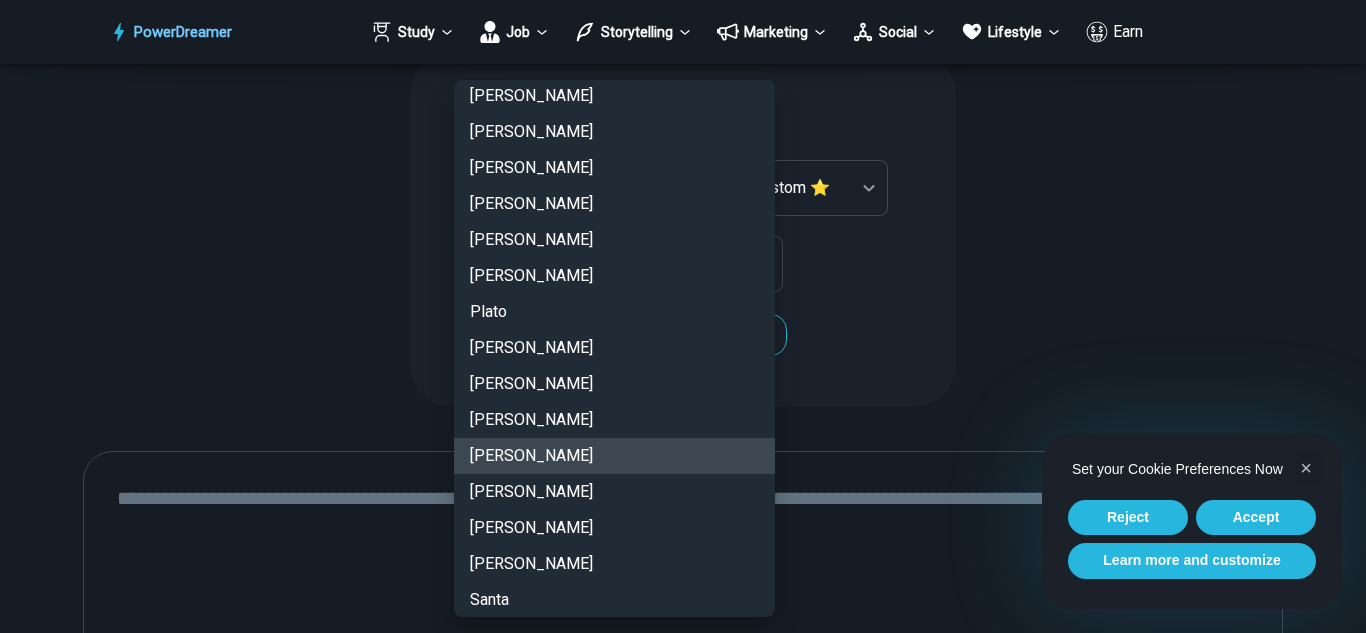 type 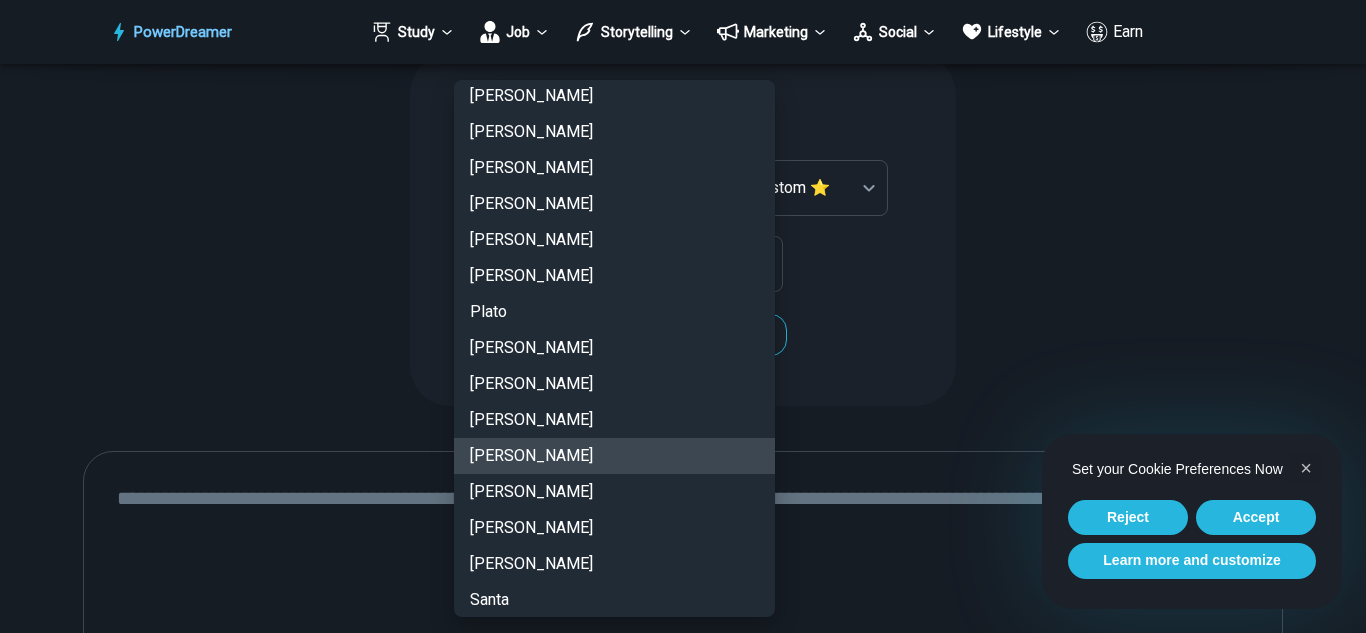 type 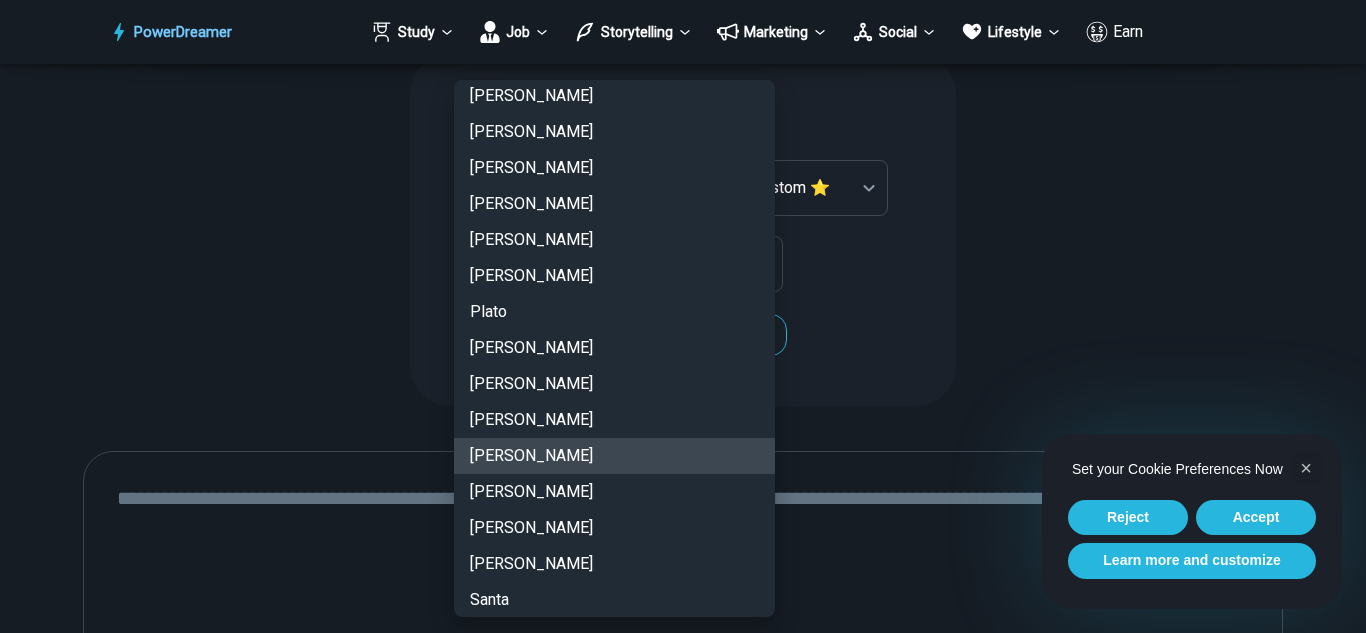 type 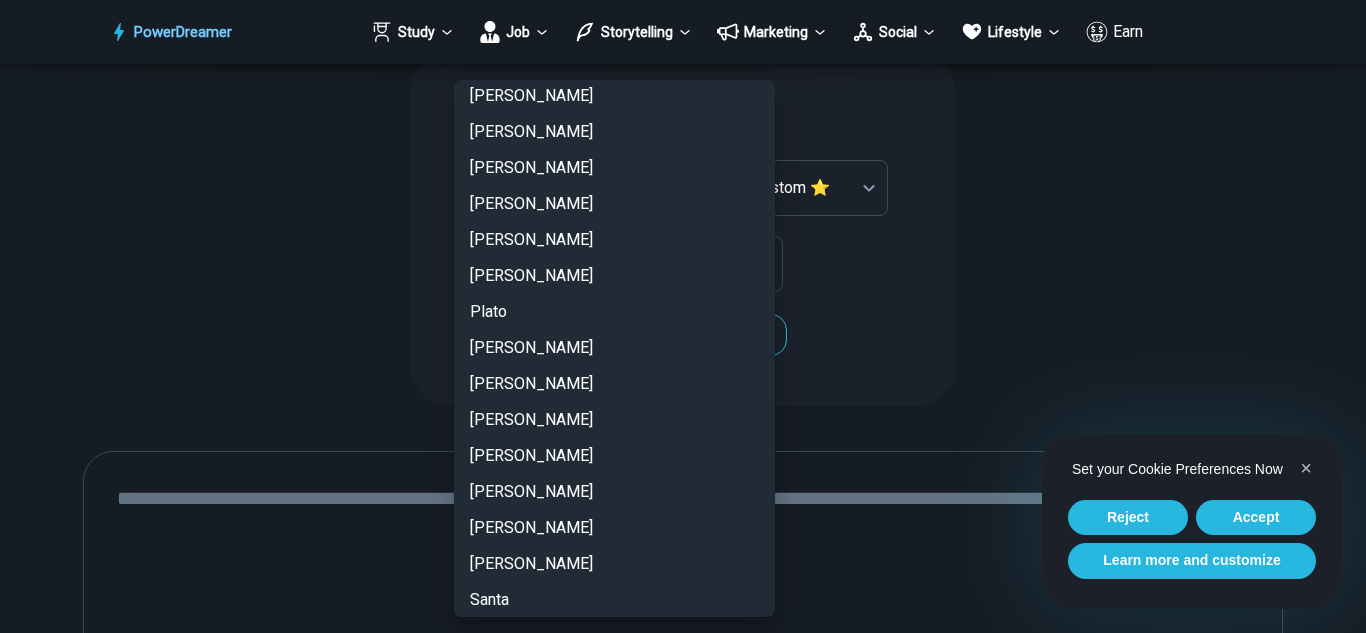type 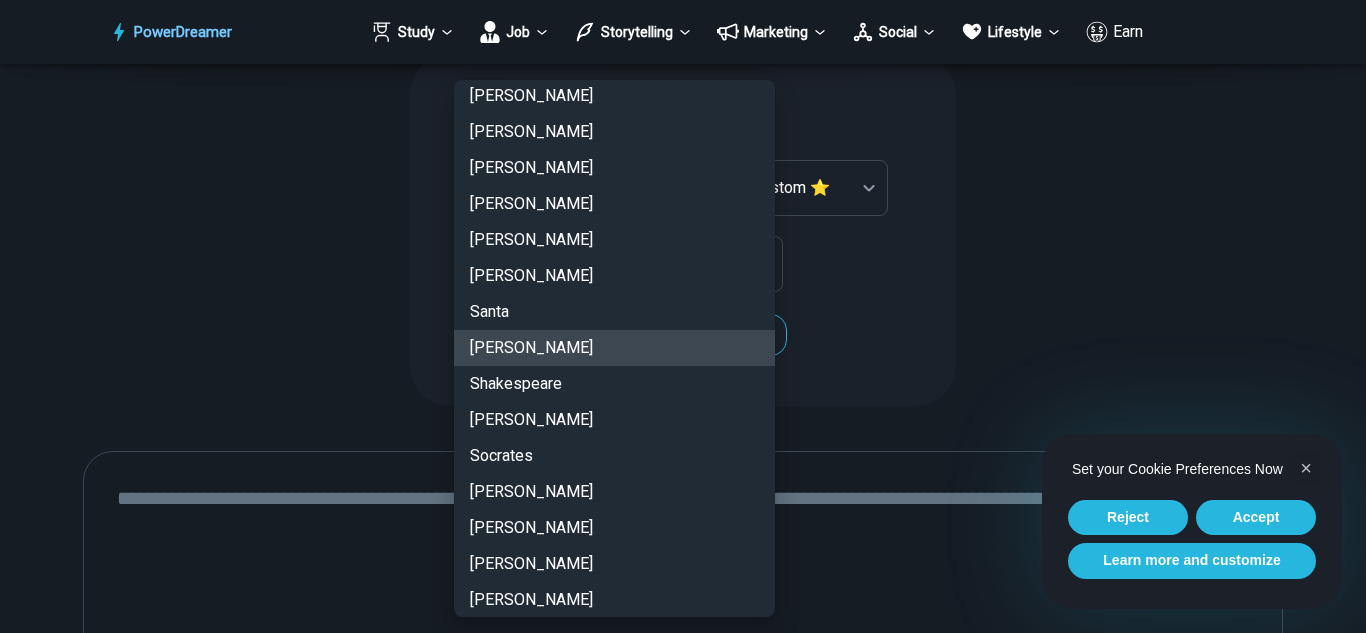 type 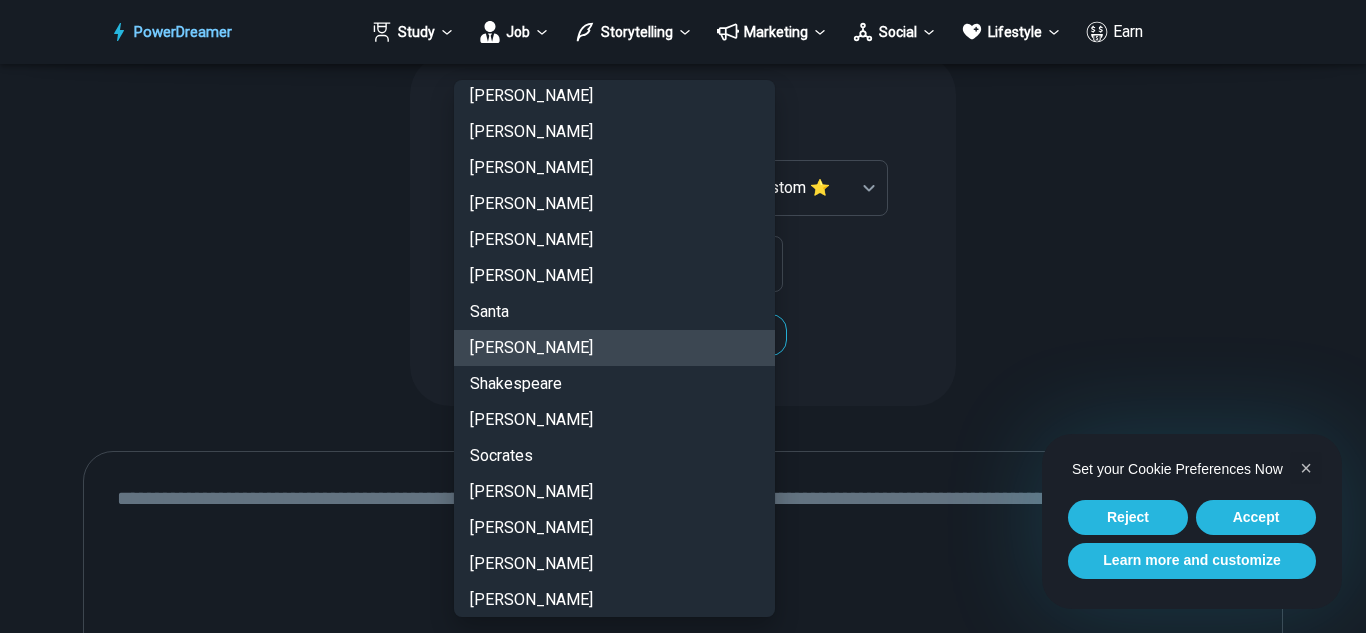 type 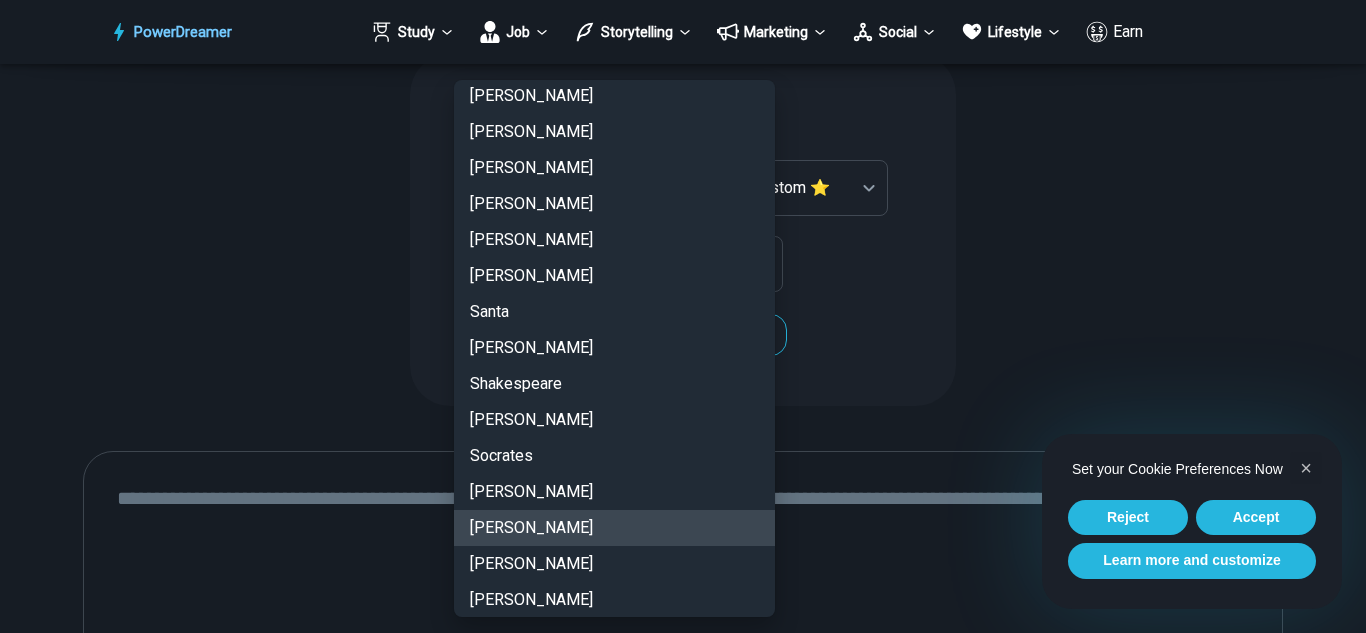 type 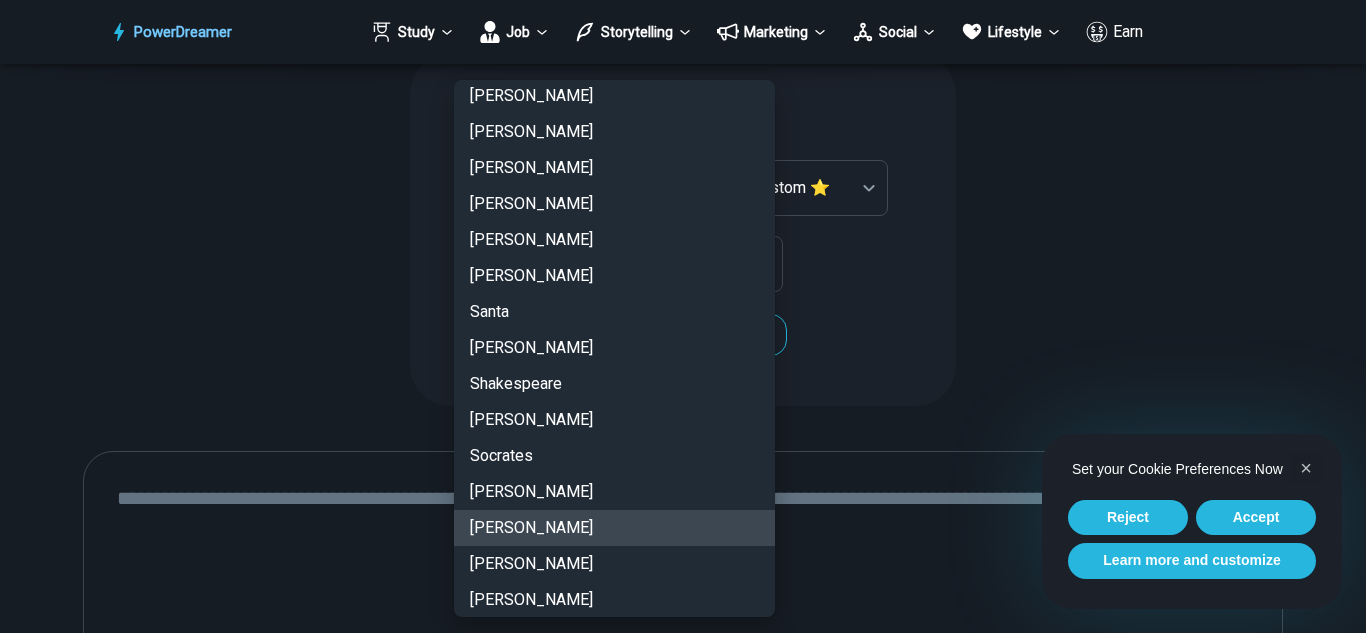 type 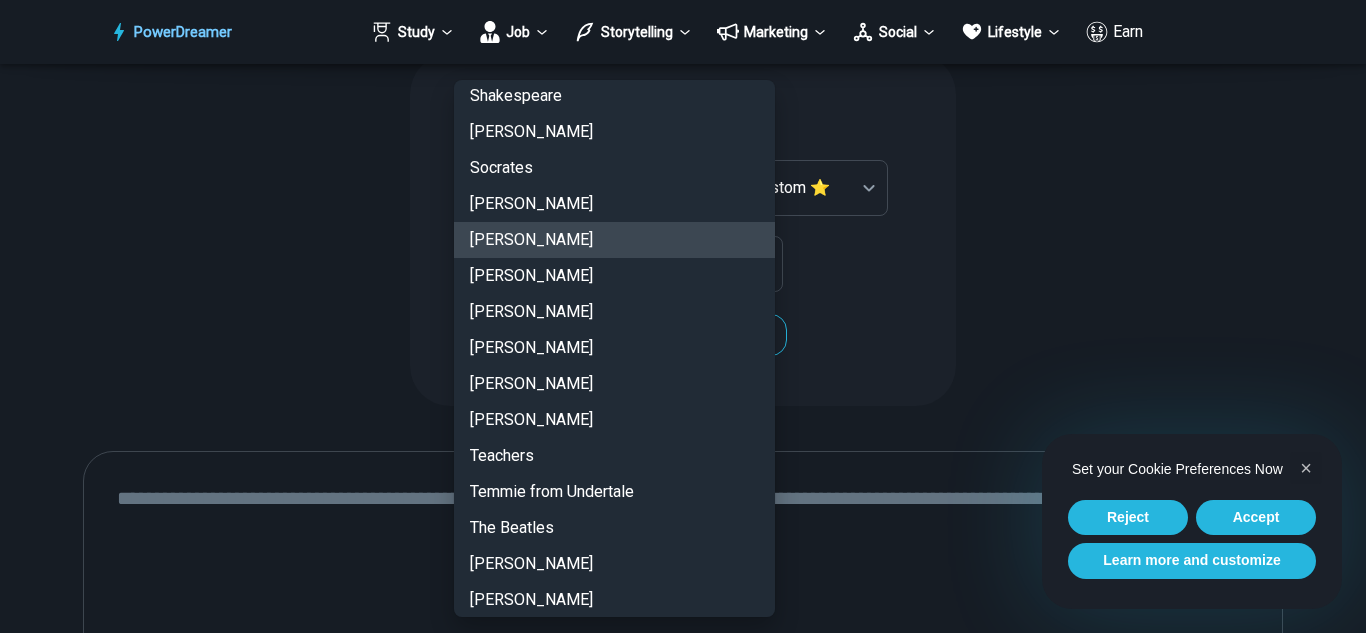 type 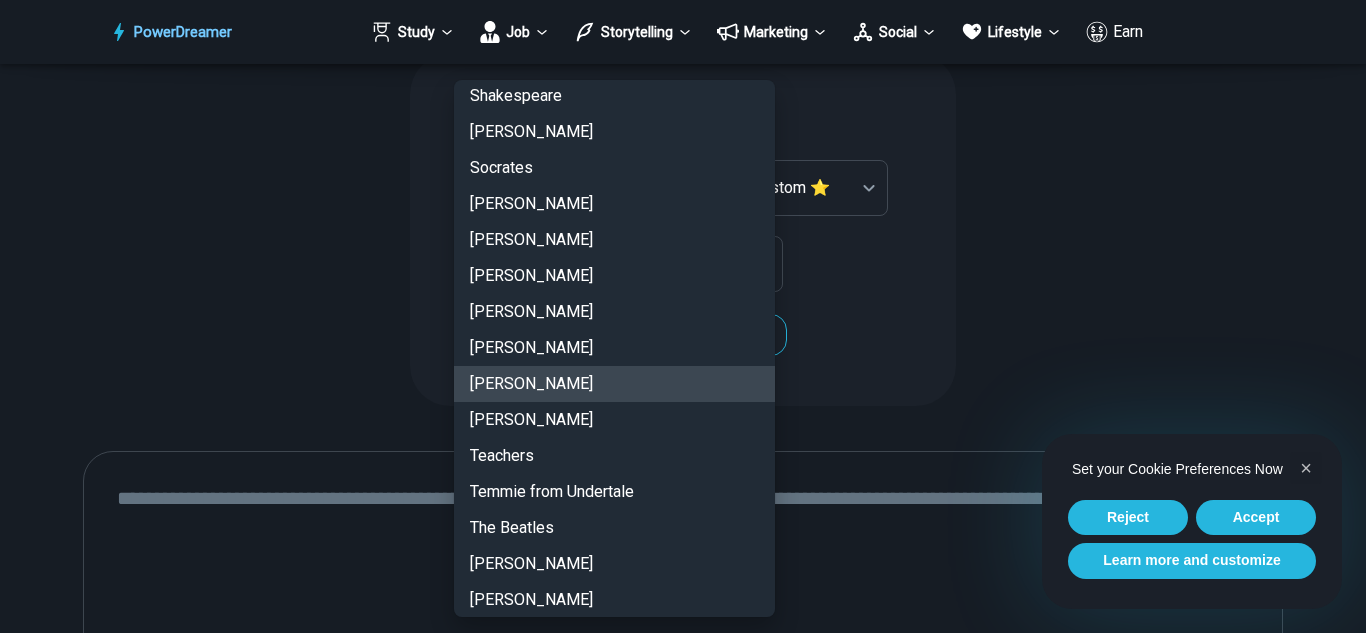 type 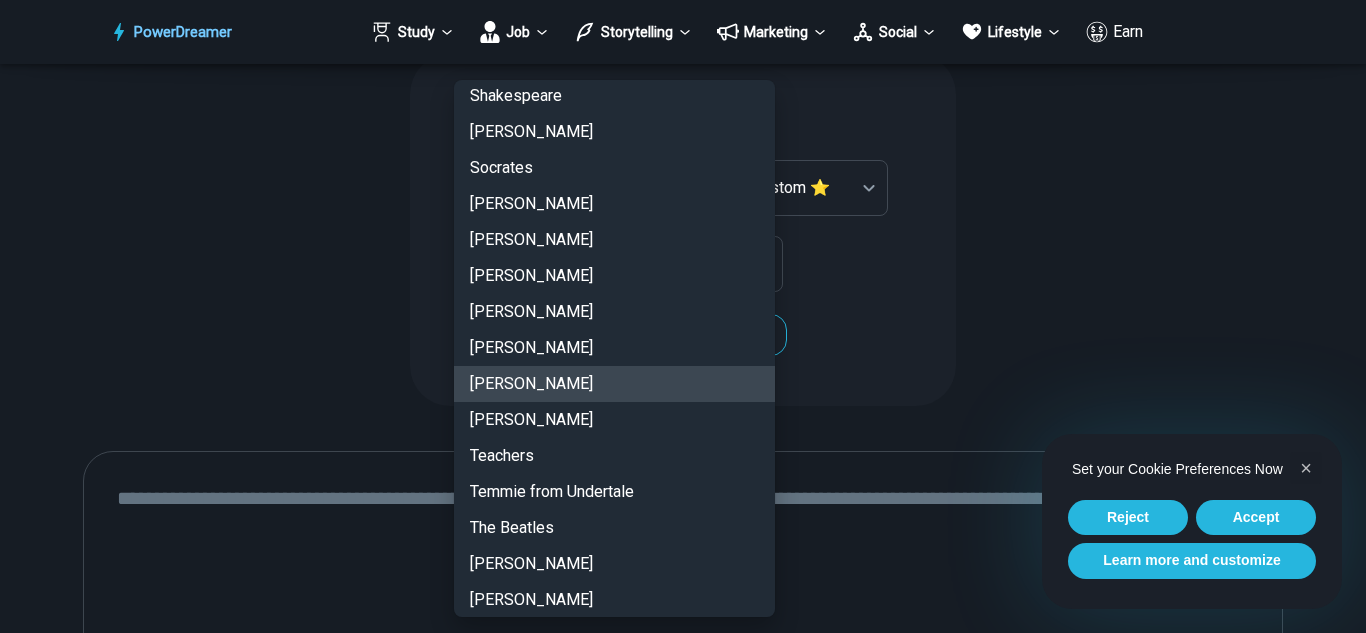 type 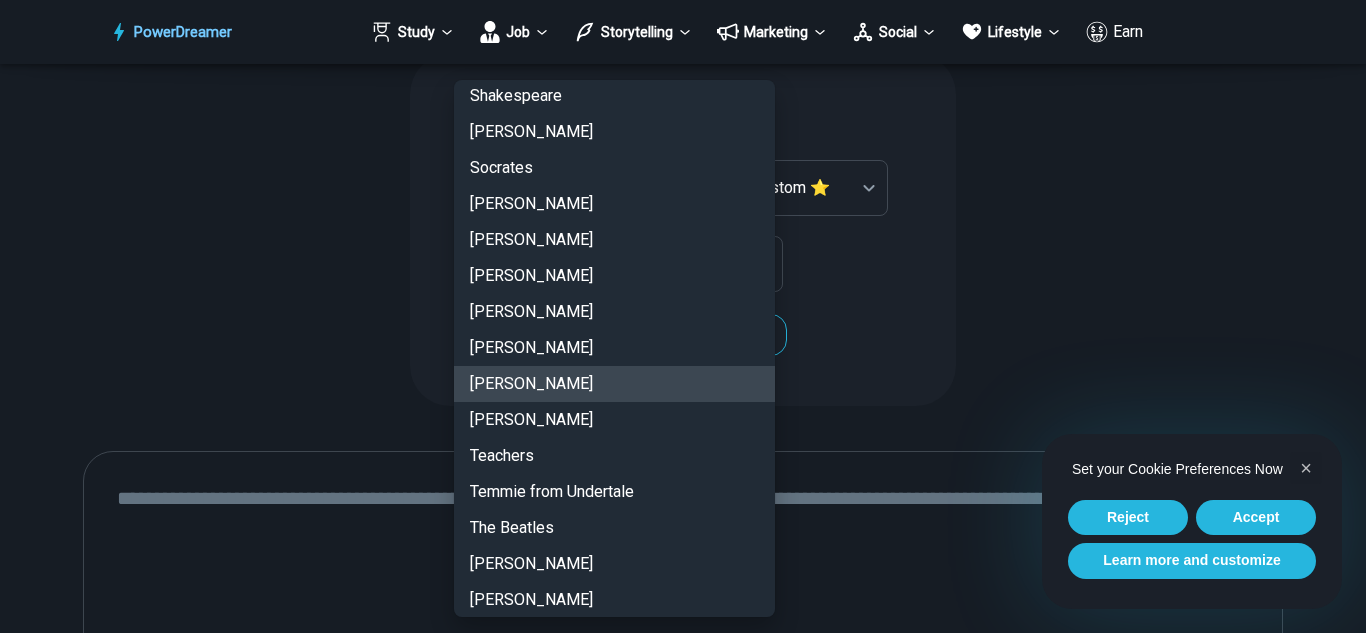 type 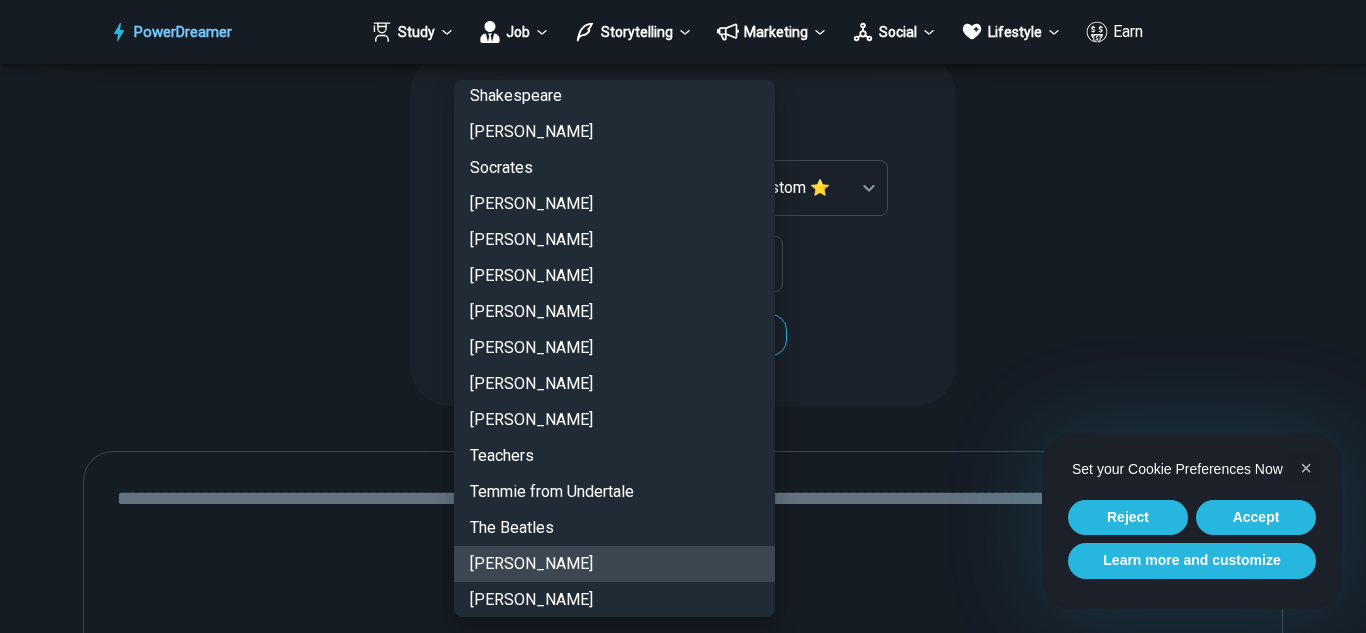 type 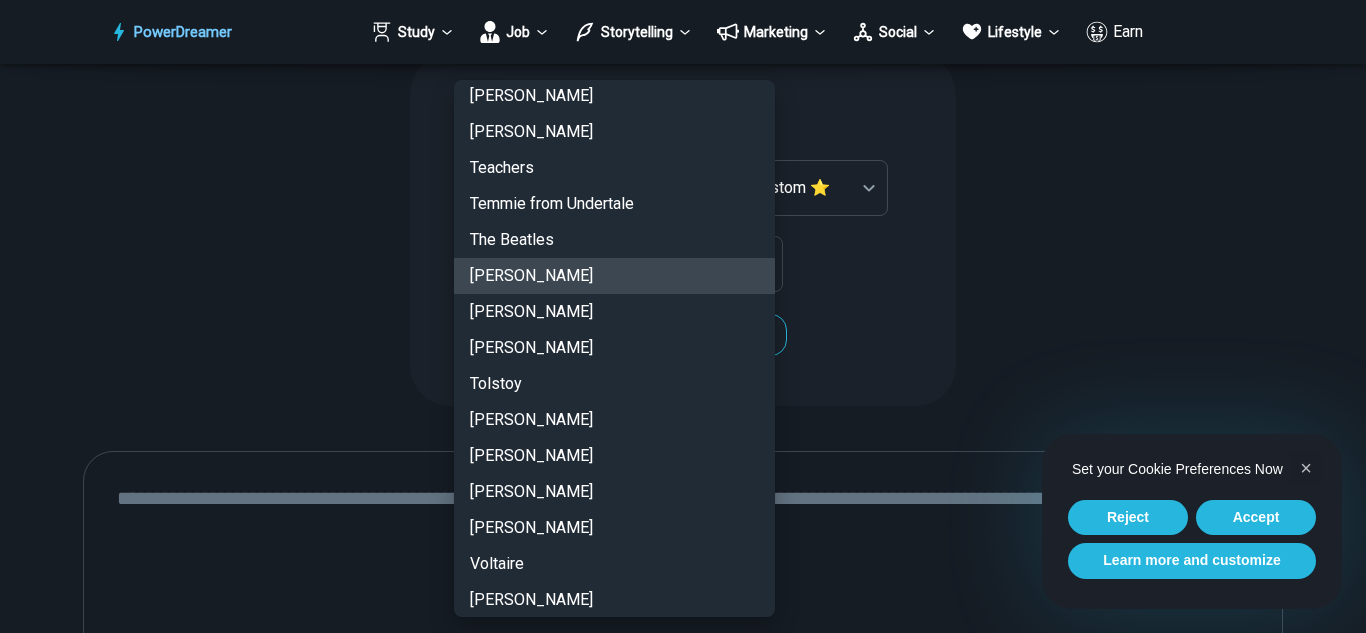 type 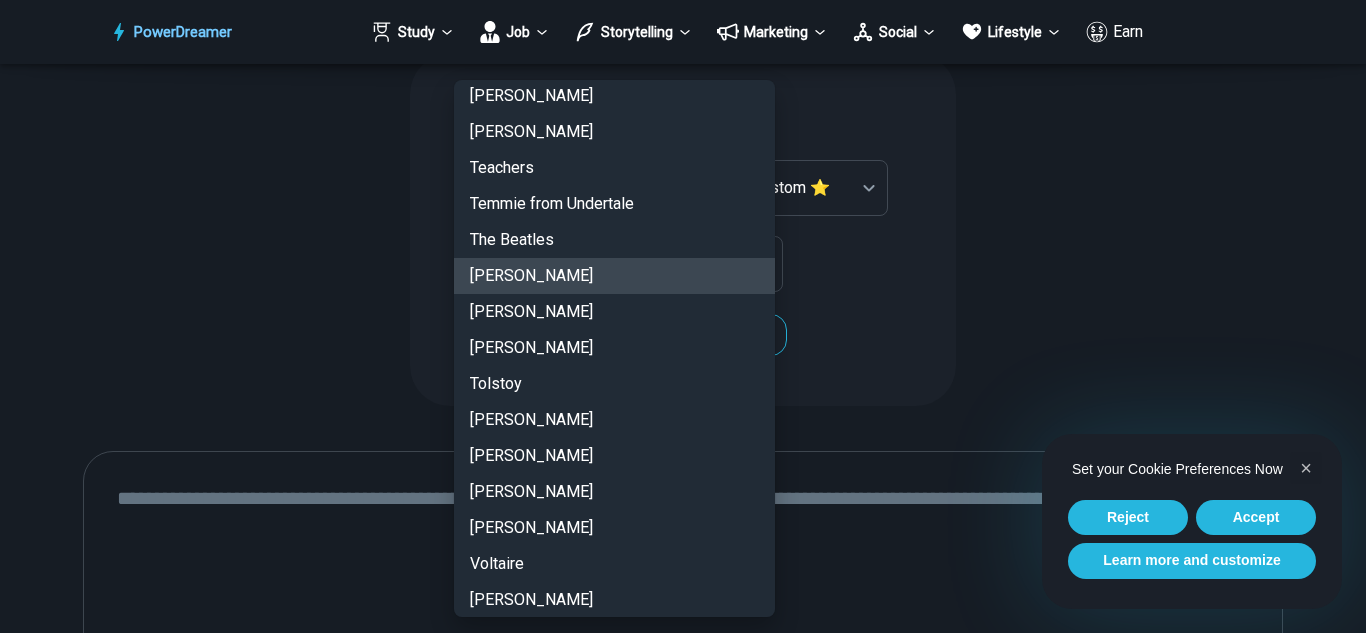 type 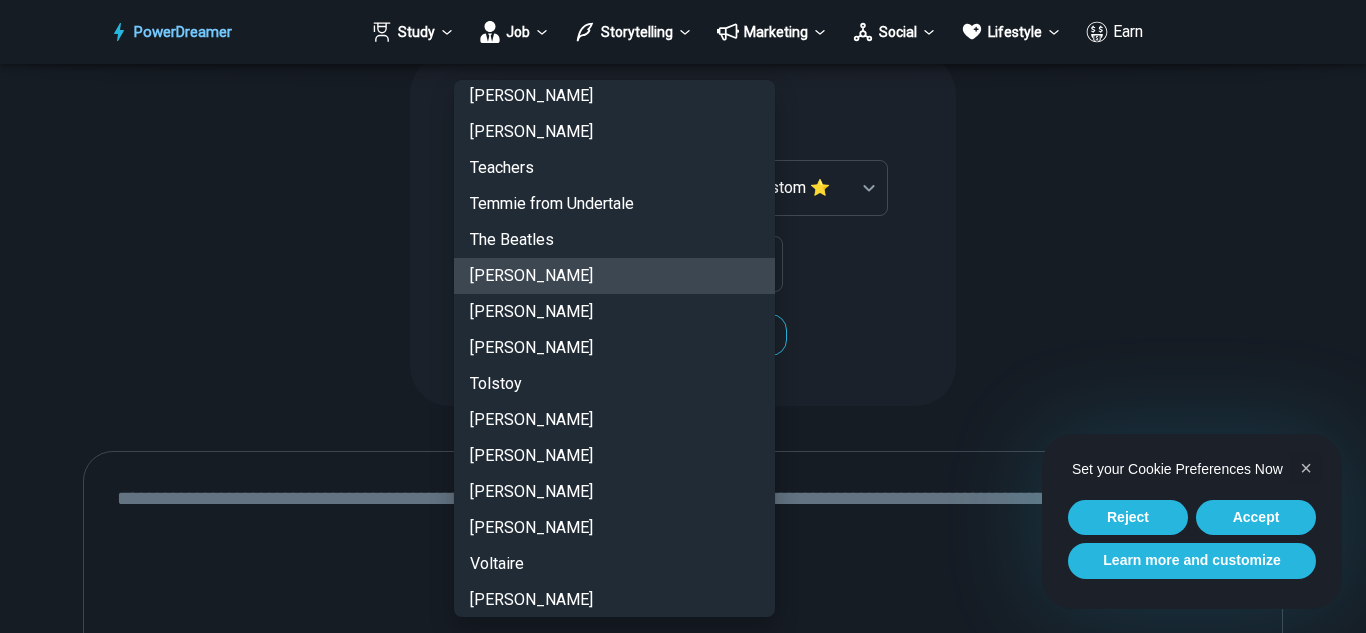type 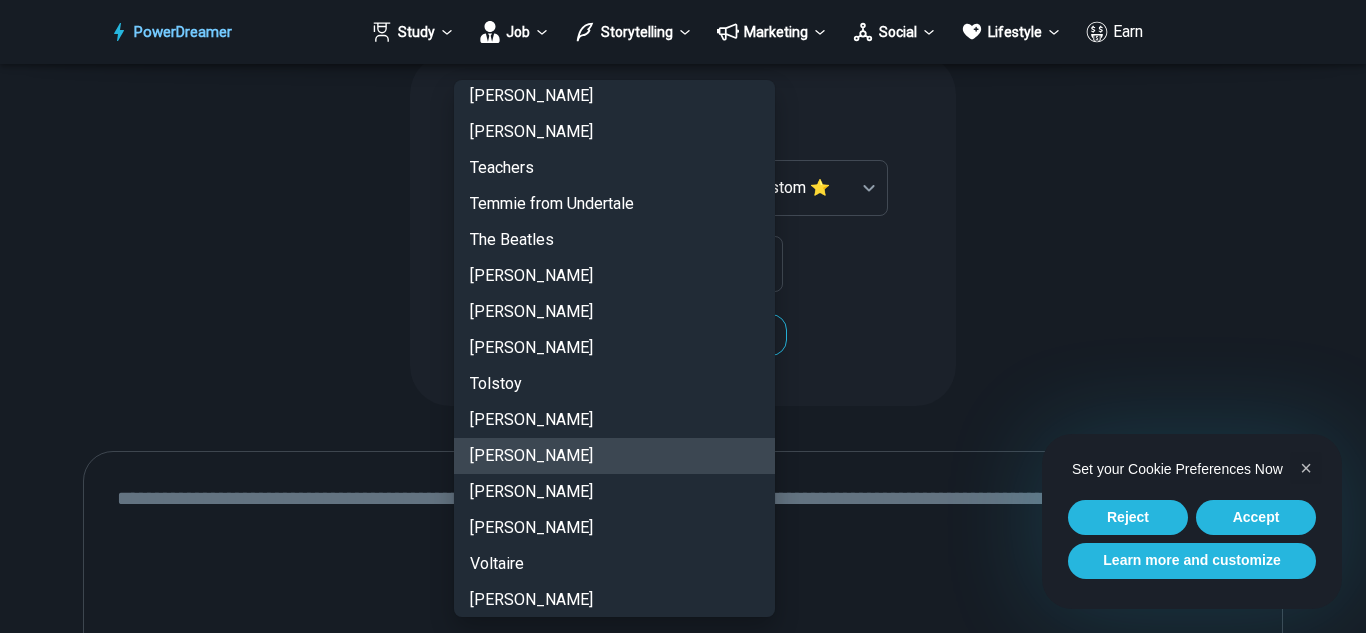 type 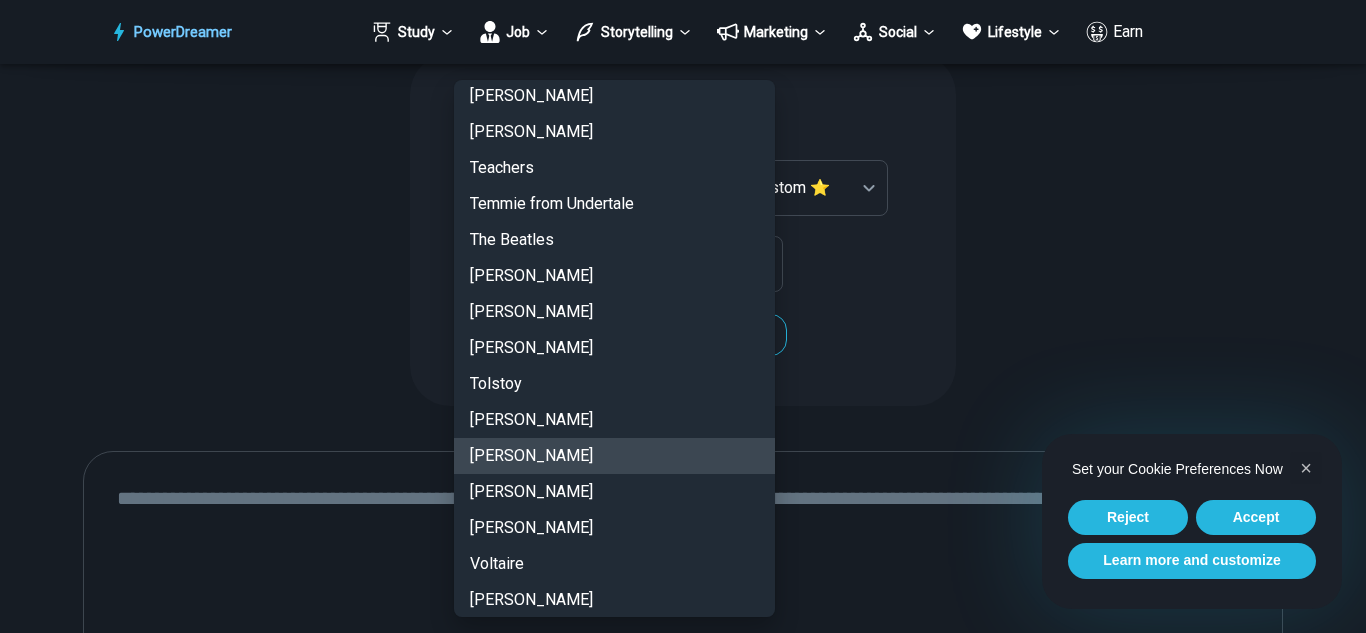 type 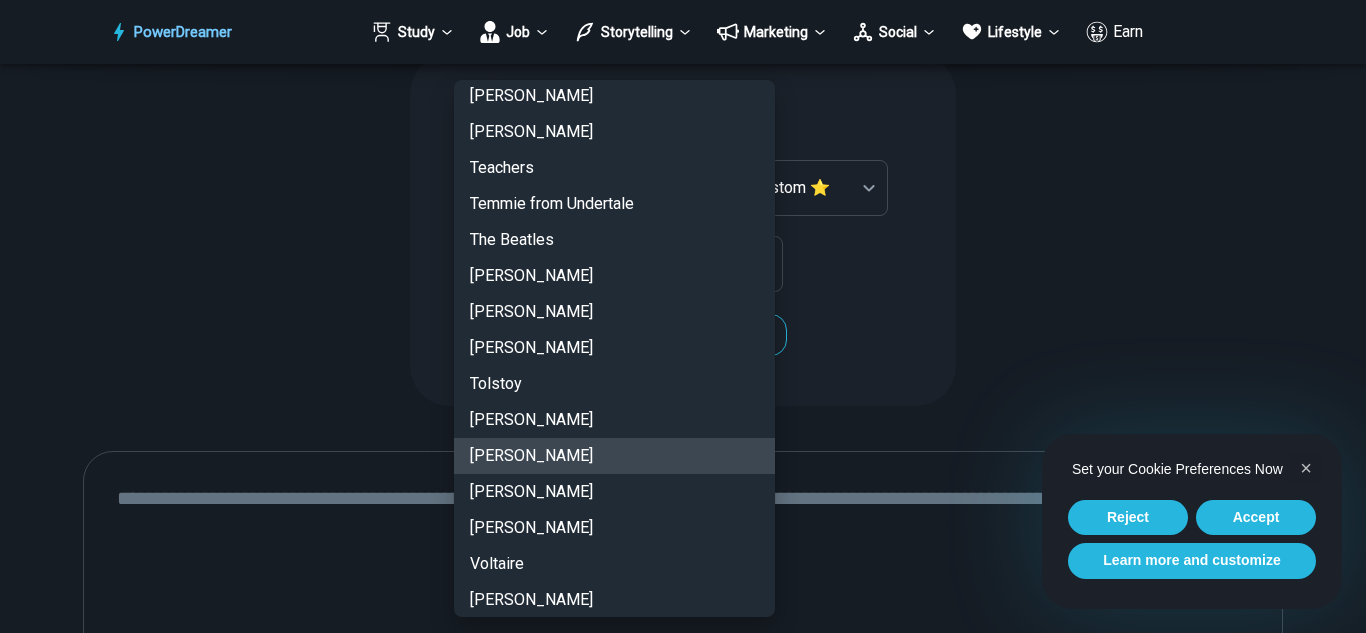 type 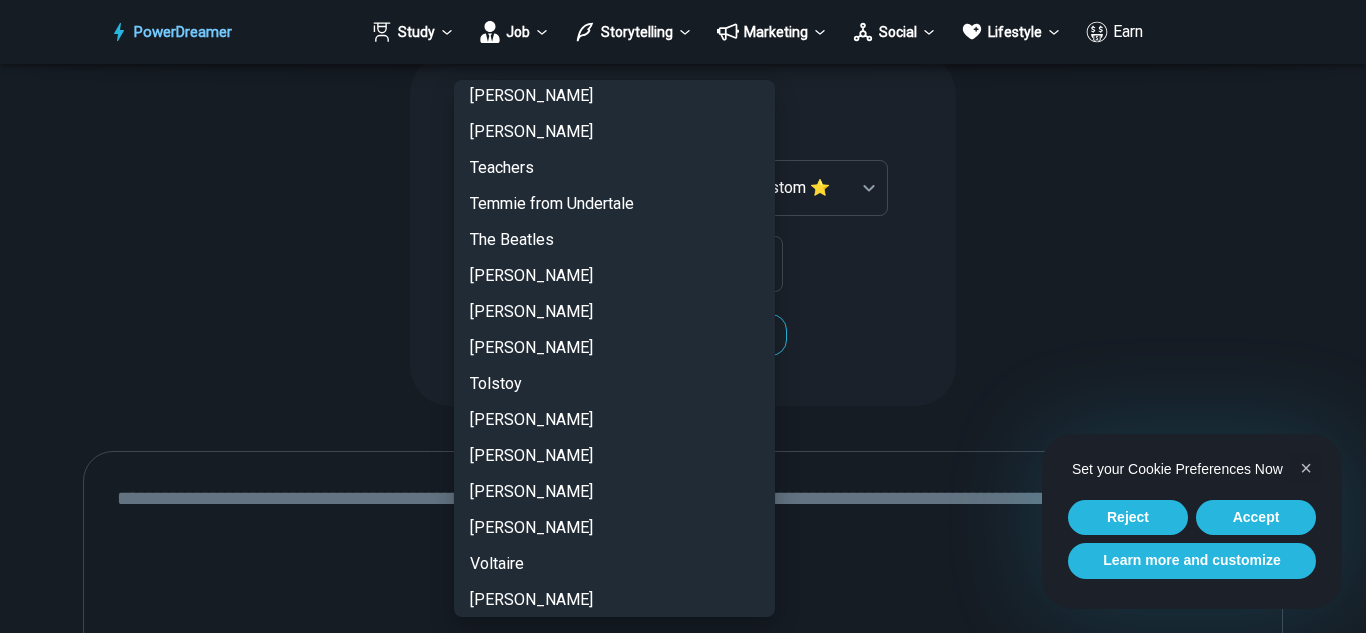 scroll, scrollTop: 4078, scrollLeft: 0, axis: vertical 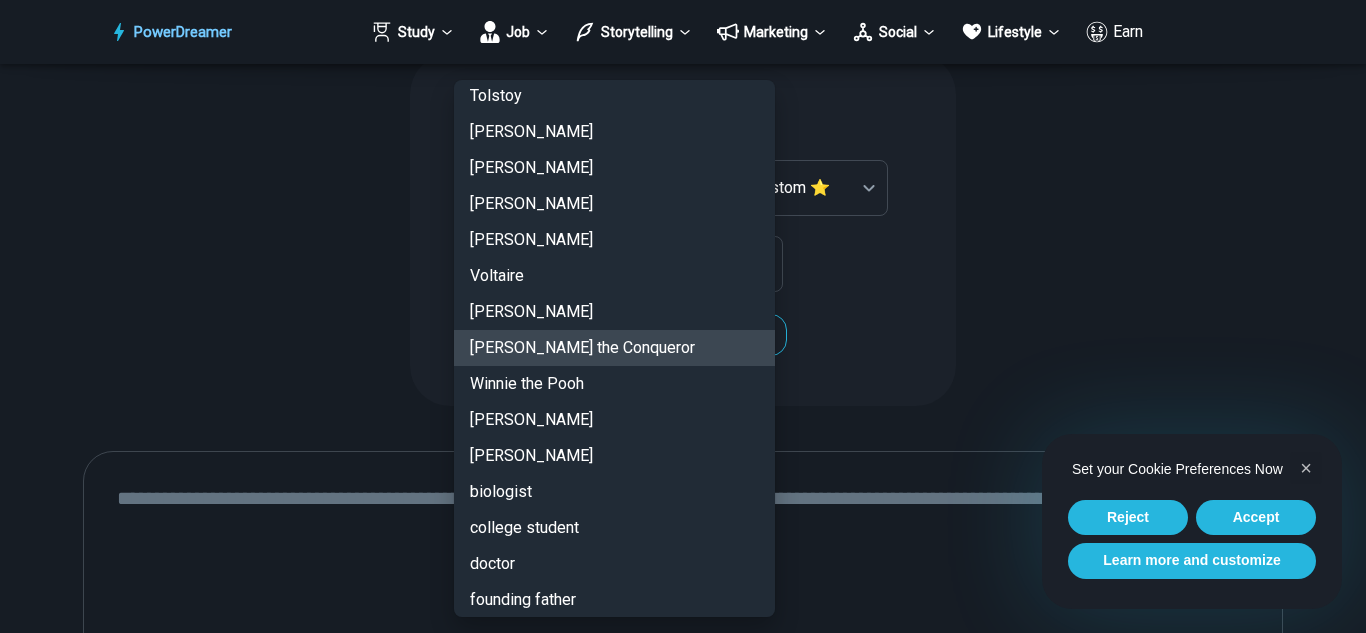 type 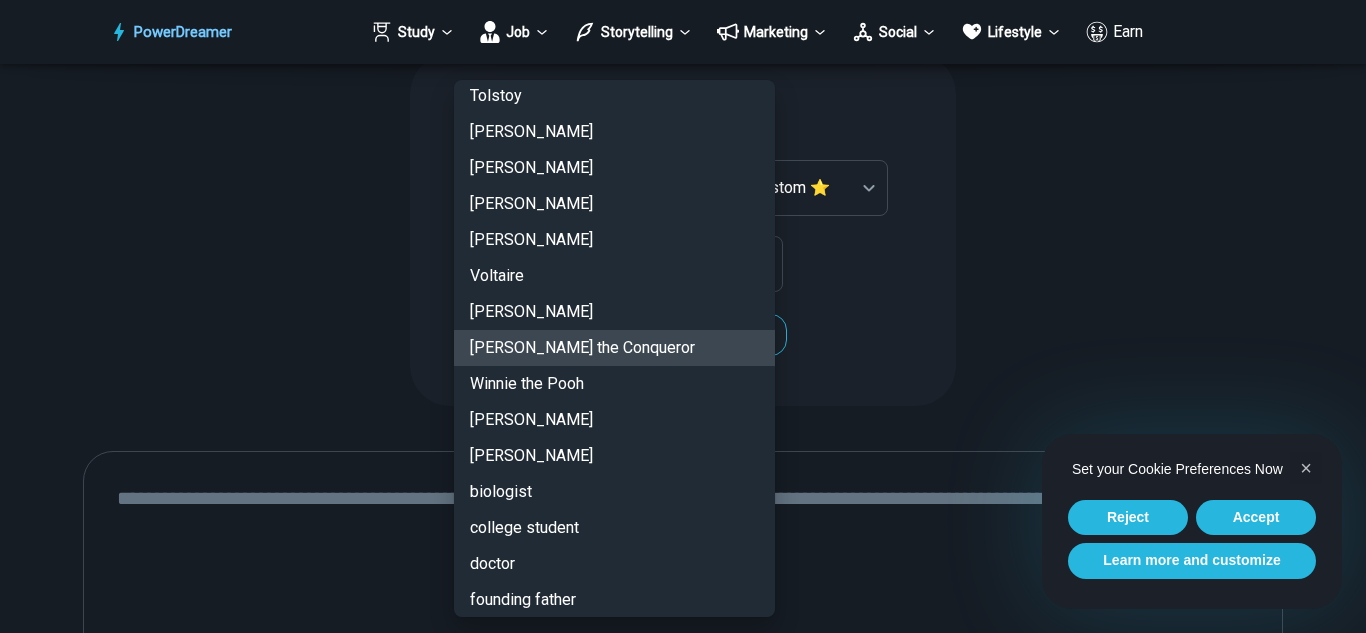 type 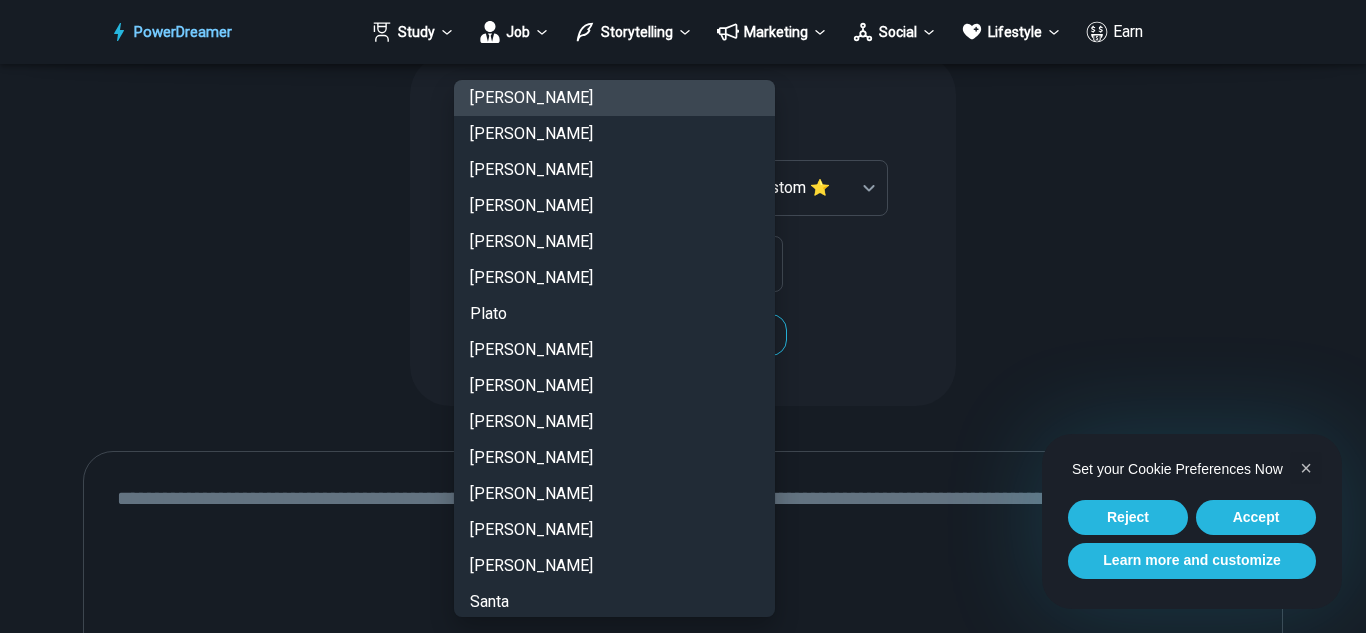 scroll, scrollTop: 2638, scrollLeft: 0, axis: vertical 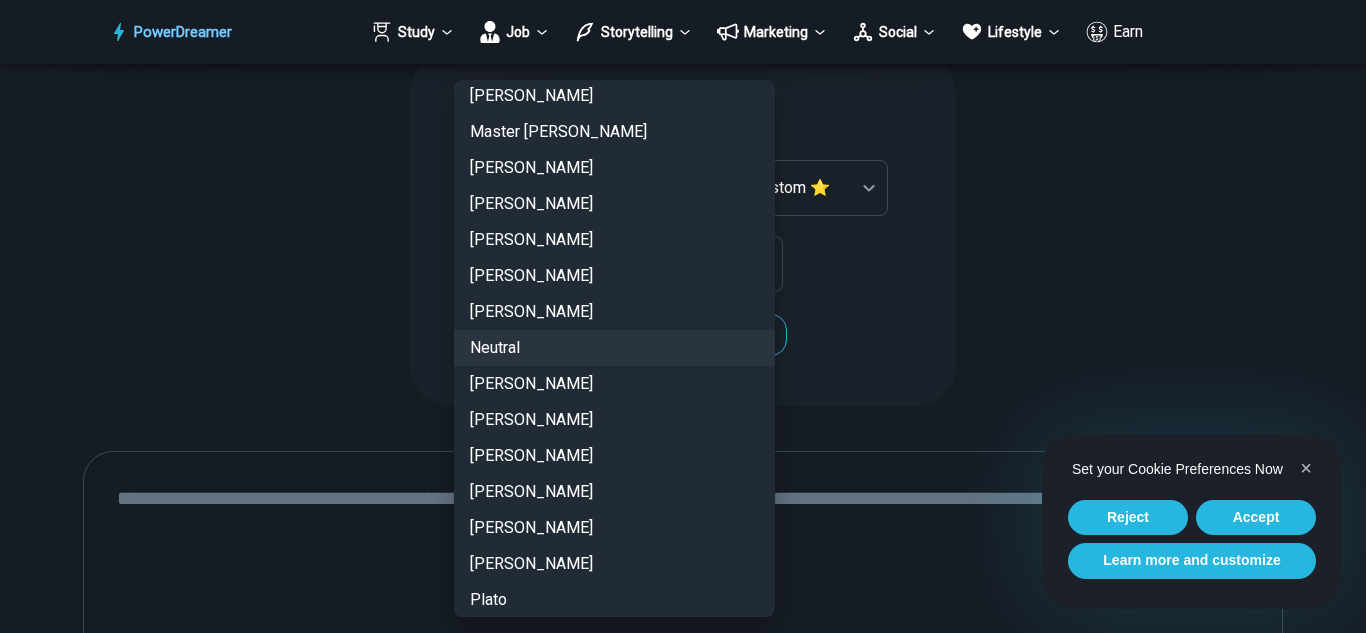 click on "Neutral" at bounding box center (614, 348) 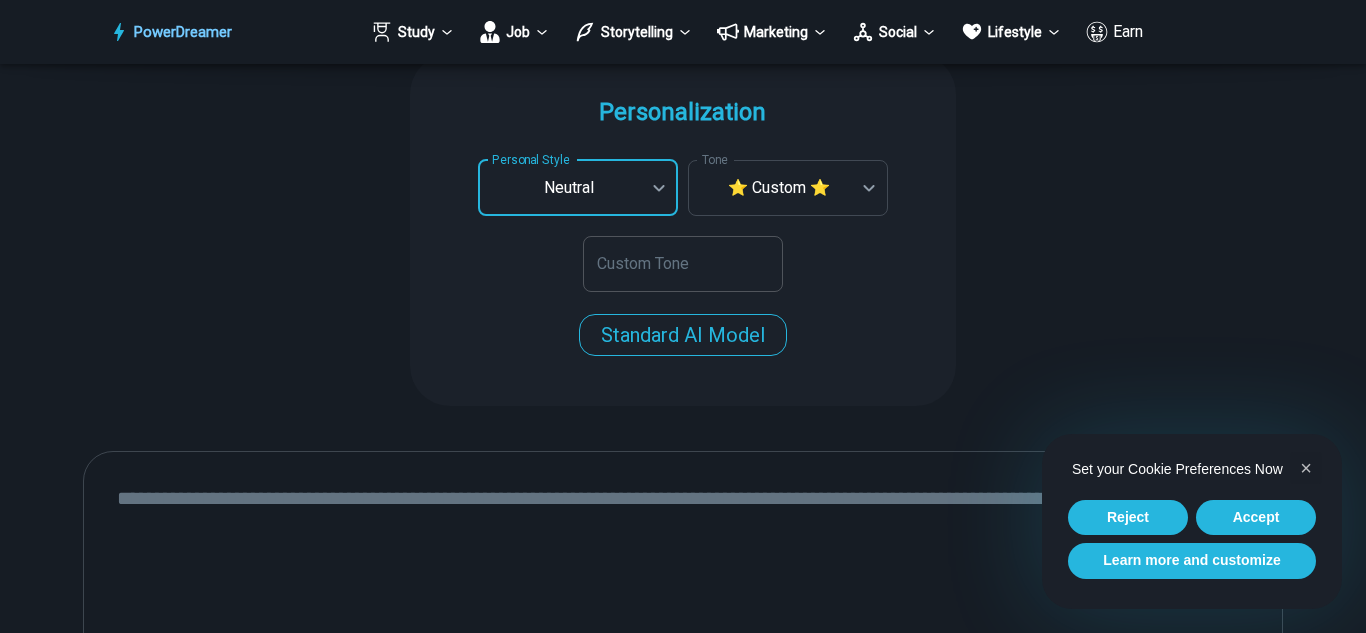 click on "Custom Tone" at bounding box center (683, 264) 